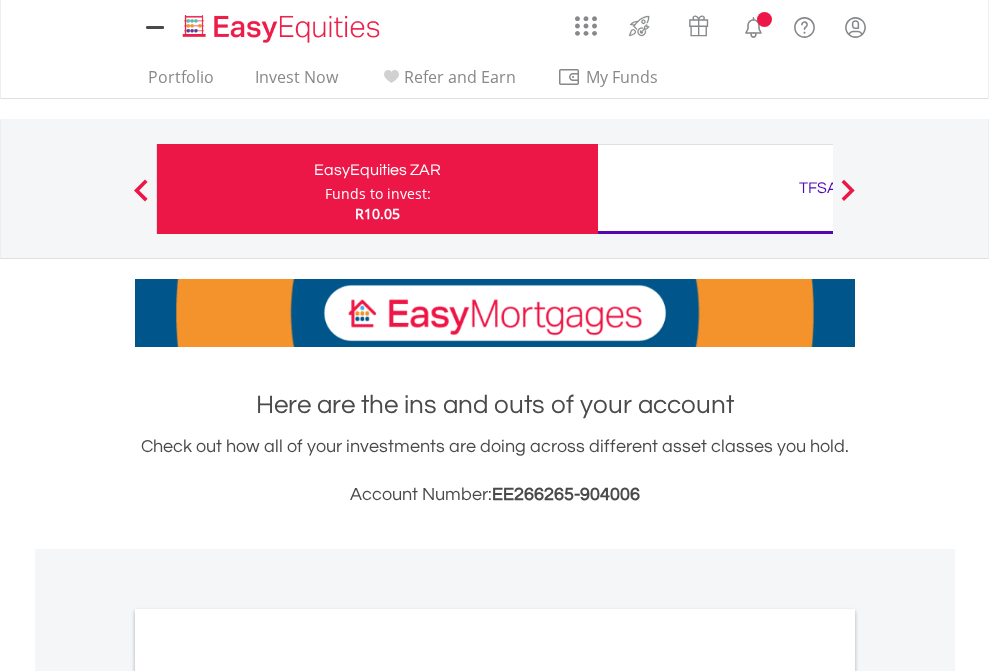 scroll, scrollTop: 0, scrollLeft: 0, axis: both 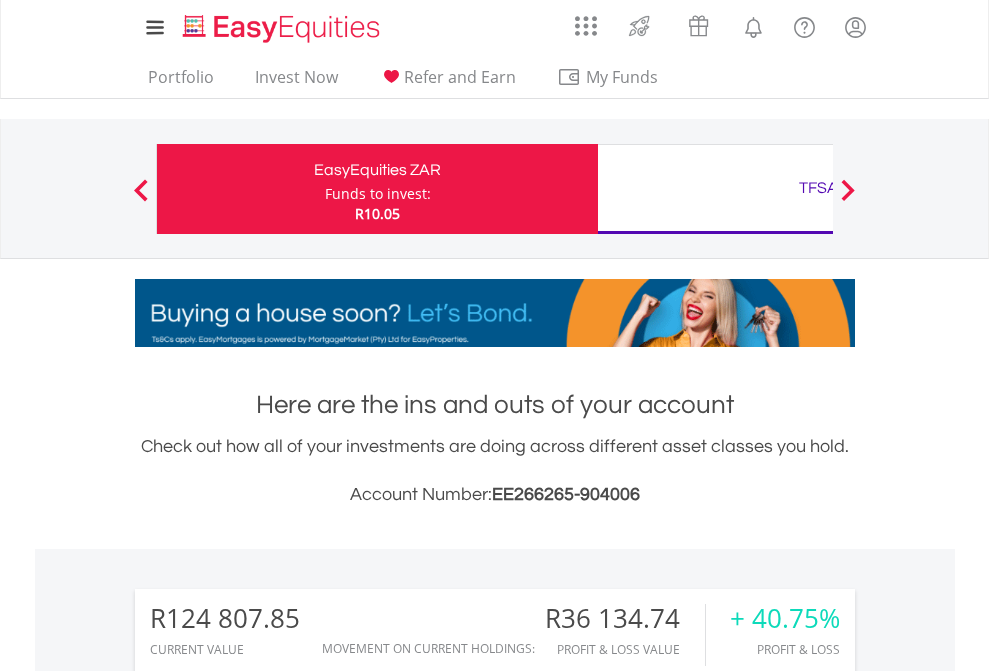 click on "Funds to invest:" at bounding box center (378, 194) 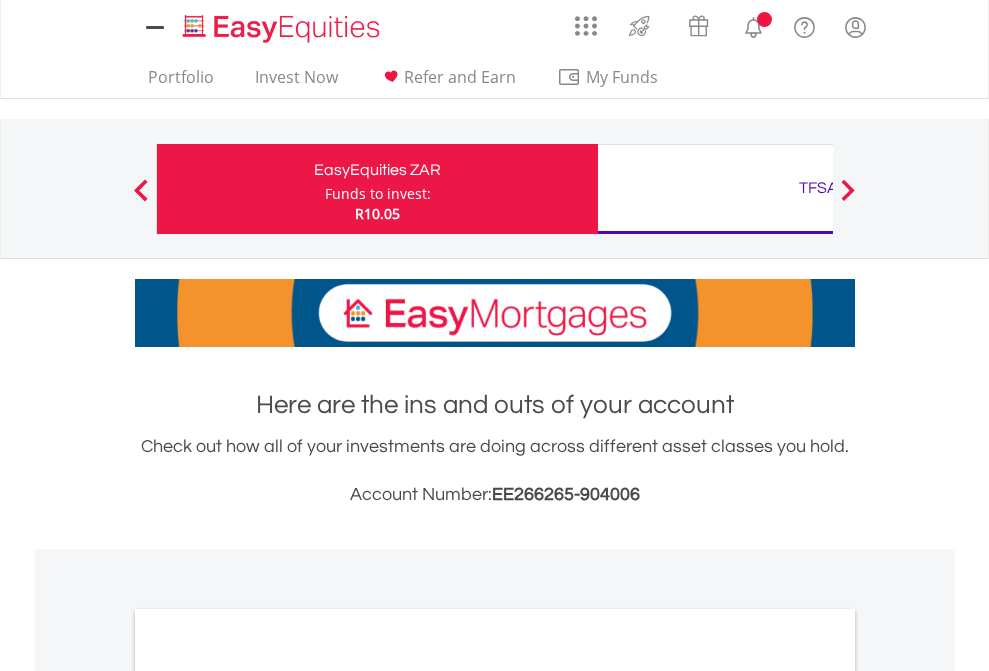 scroll, scrollTop: 0, scrollLeft: 0, axis: both 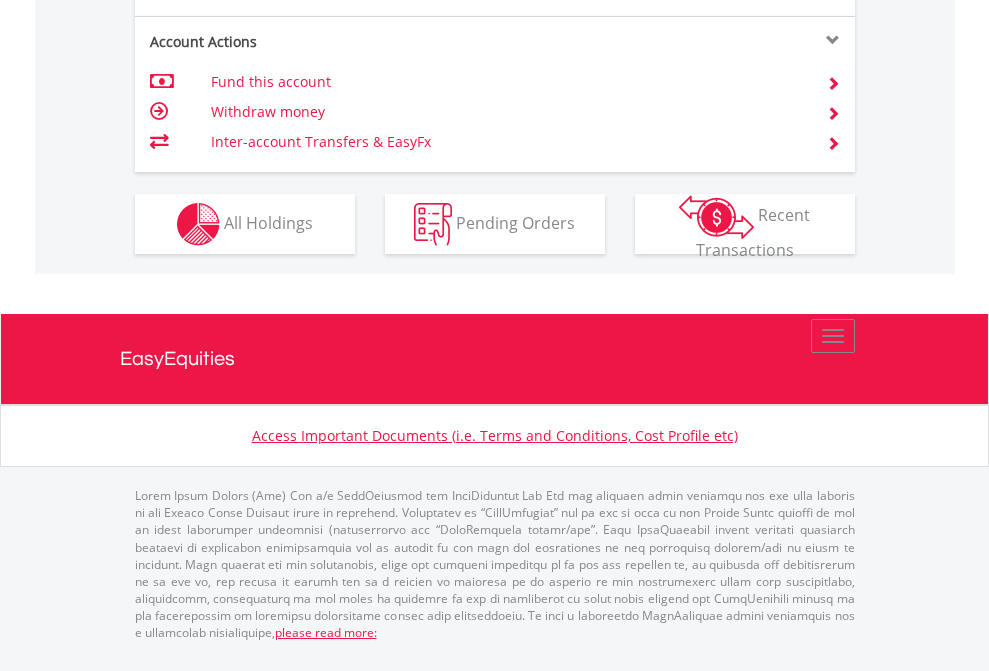 click on "Investment types" at bounding box center (706, -337) 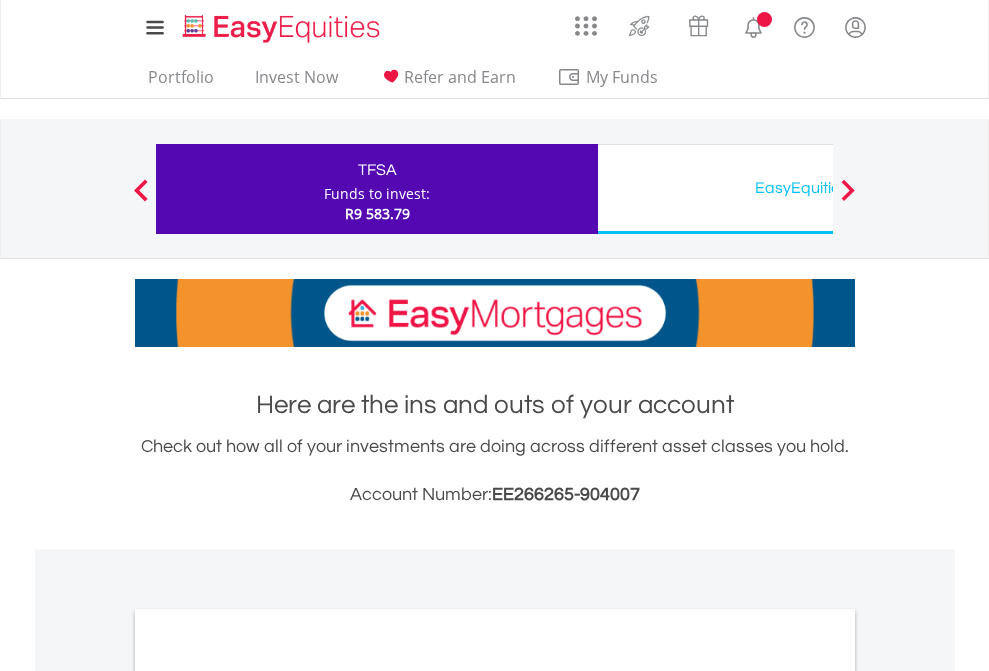 scroll, scrollTop: 0, scrollLeft: 0, axis: both 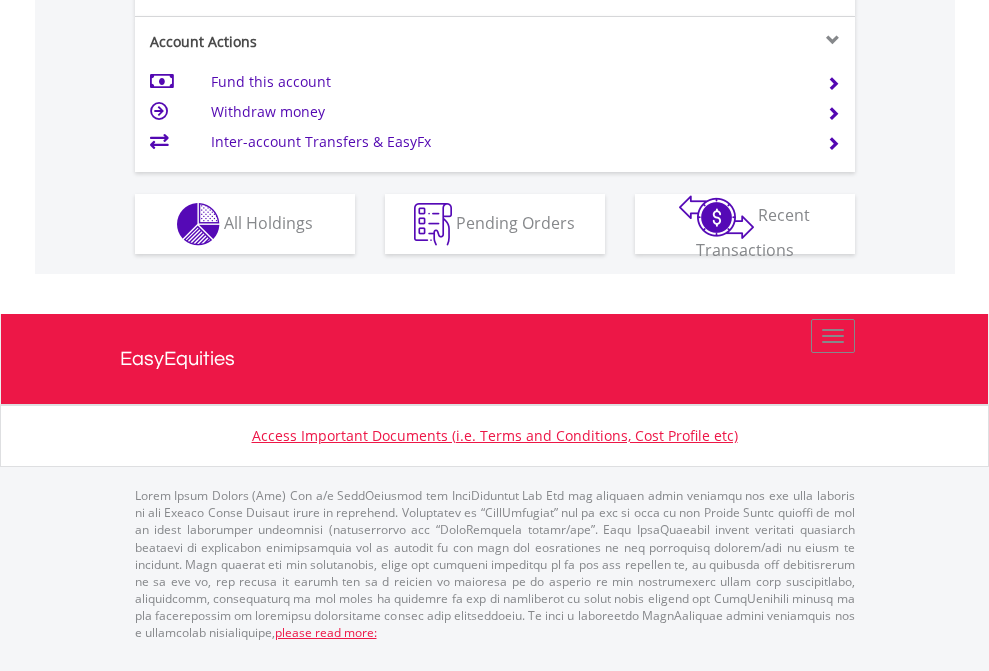click on "Investment types" at bounding box center (706, -337) 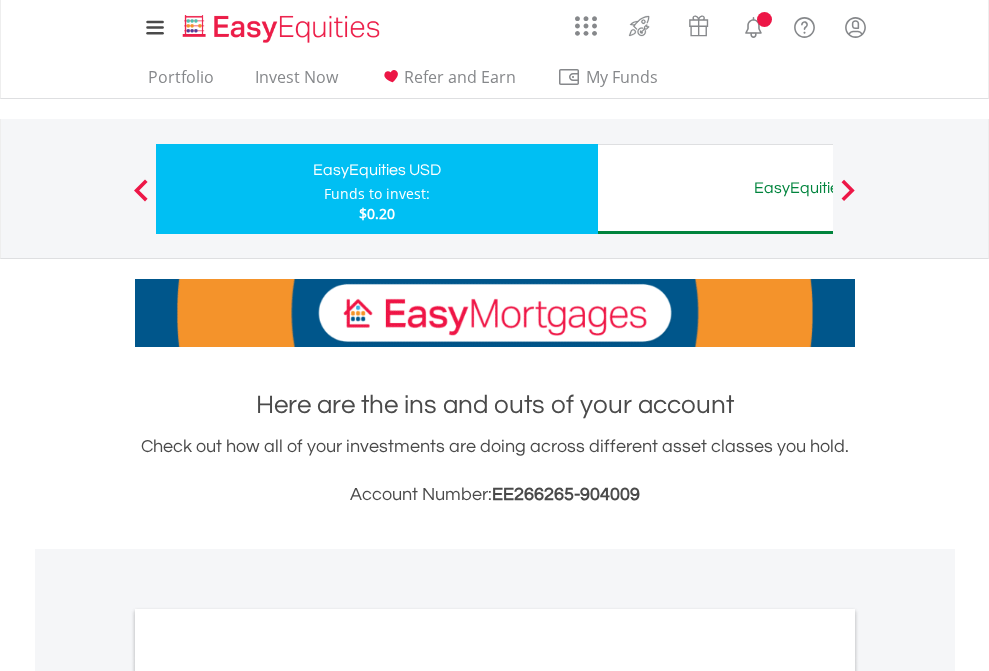 scroll, scrollTop: 0, scrollLeft: 0, axis: both 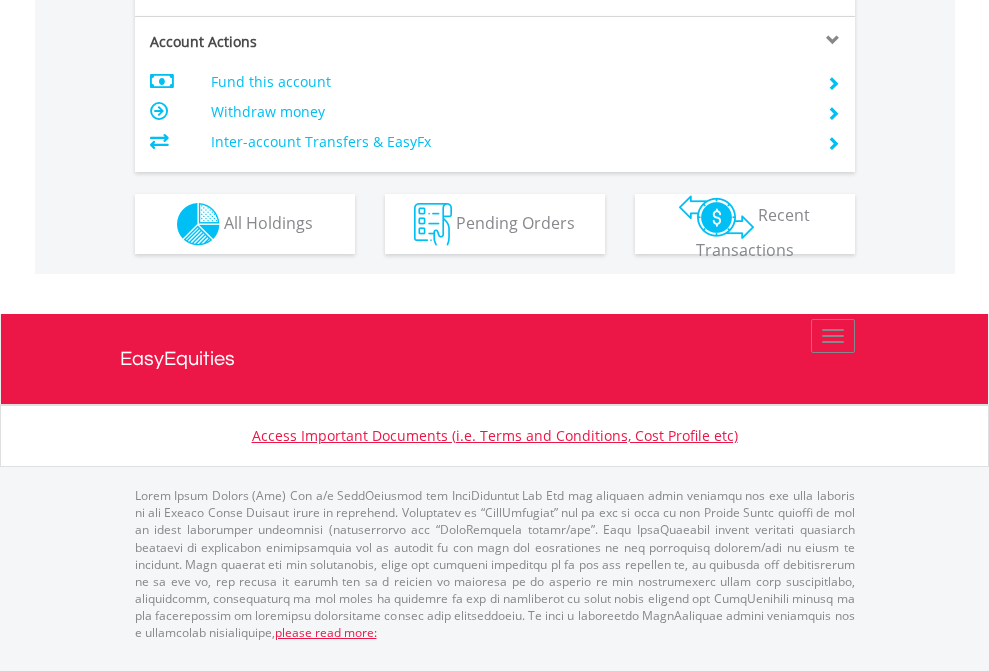 click on "Investment types" at bounding box center [706, -337] 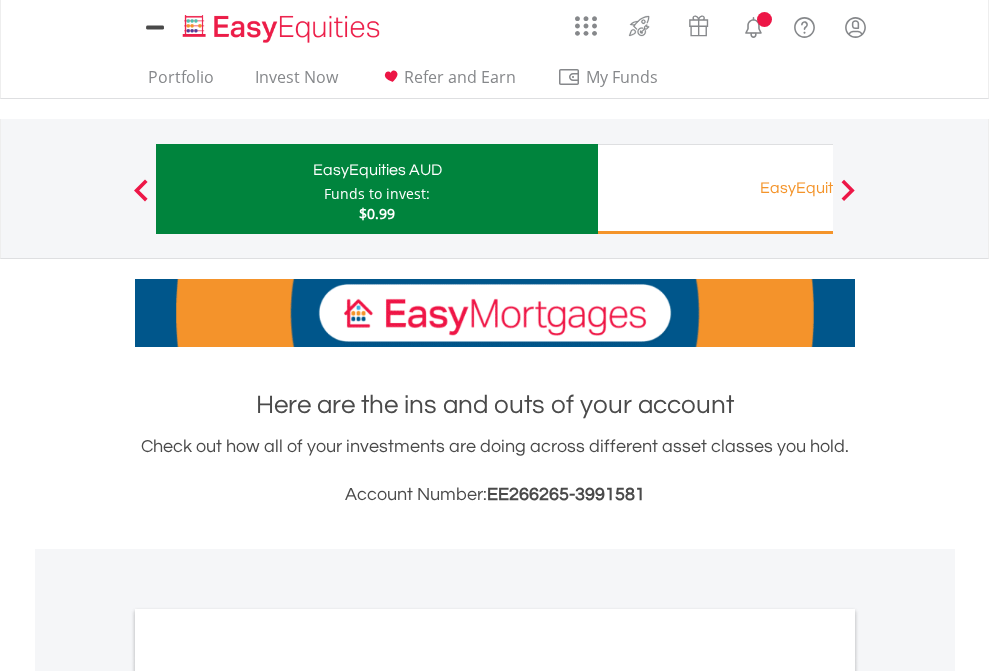 scroll, scrollTop: 0, scrollLeft: 0, axis: both 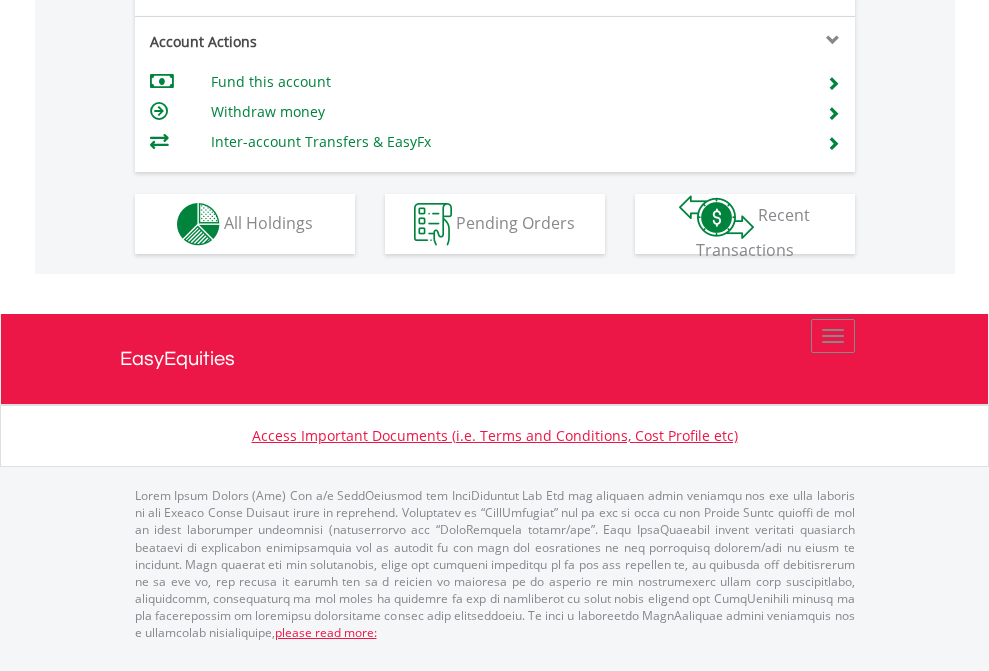 click on "Investment types" at bounding box center (706, -337) 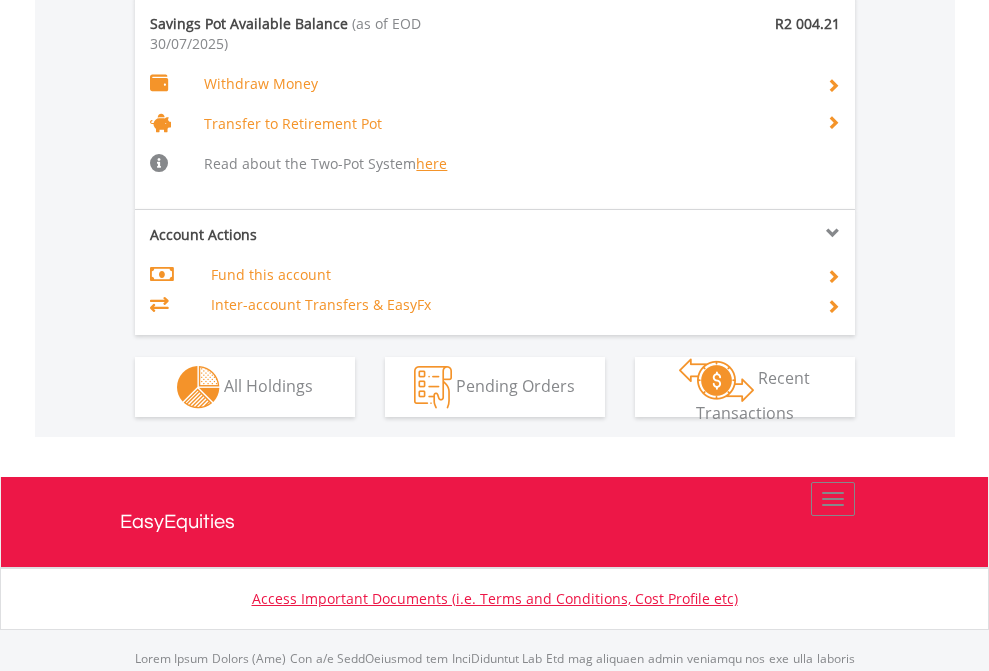 scroll, scrollTop: 2013, scrollLeft: 0, axis: vertical 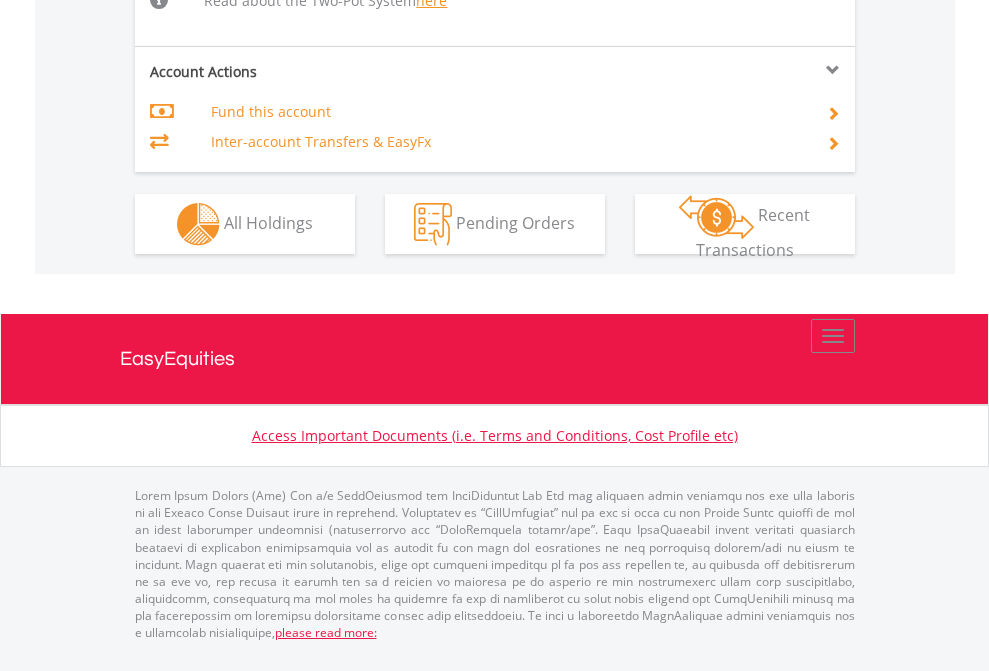 click on "Investment types" at bounding box center (706, -518) 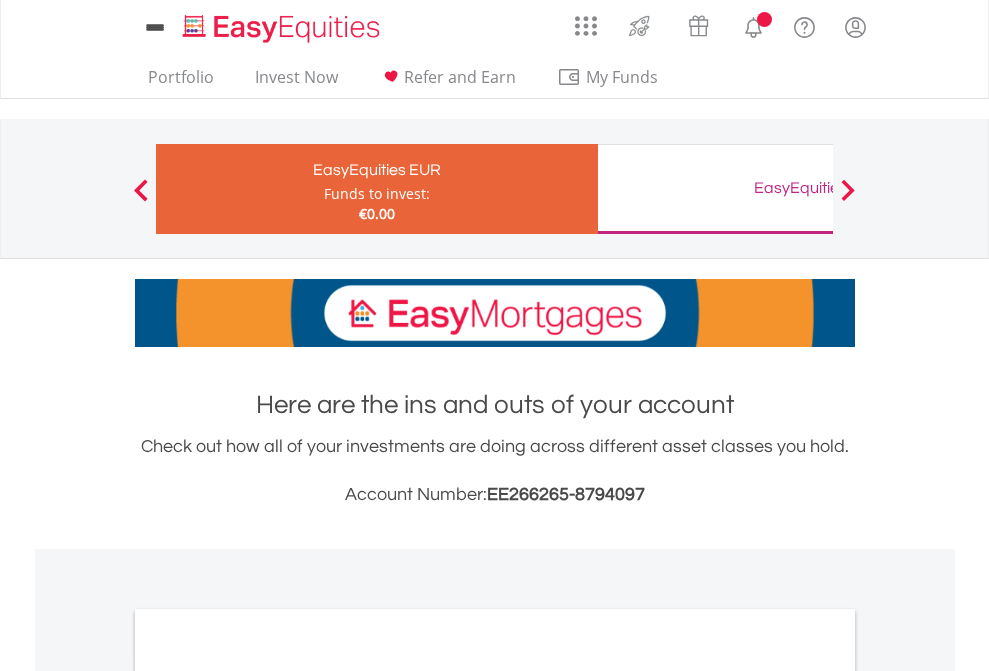scroll, scrollTop: 0, scrollLeft: 0, axis: both 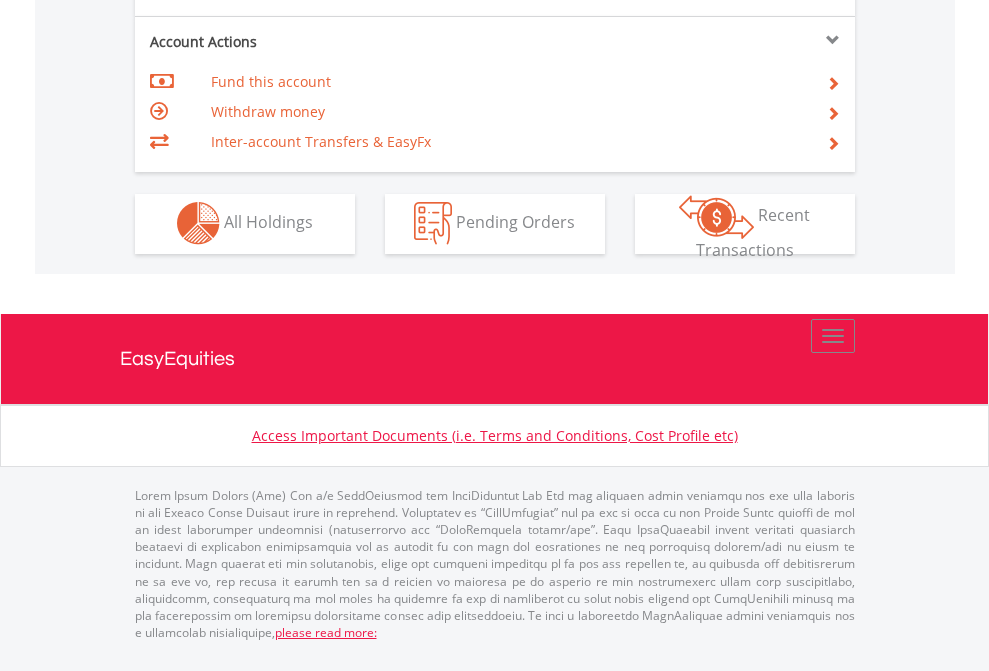 click on "Investment types" at bounding box center (706, -353) 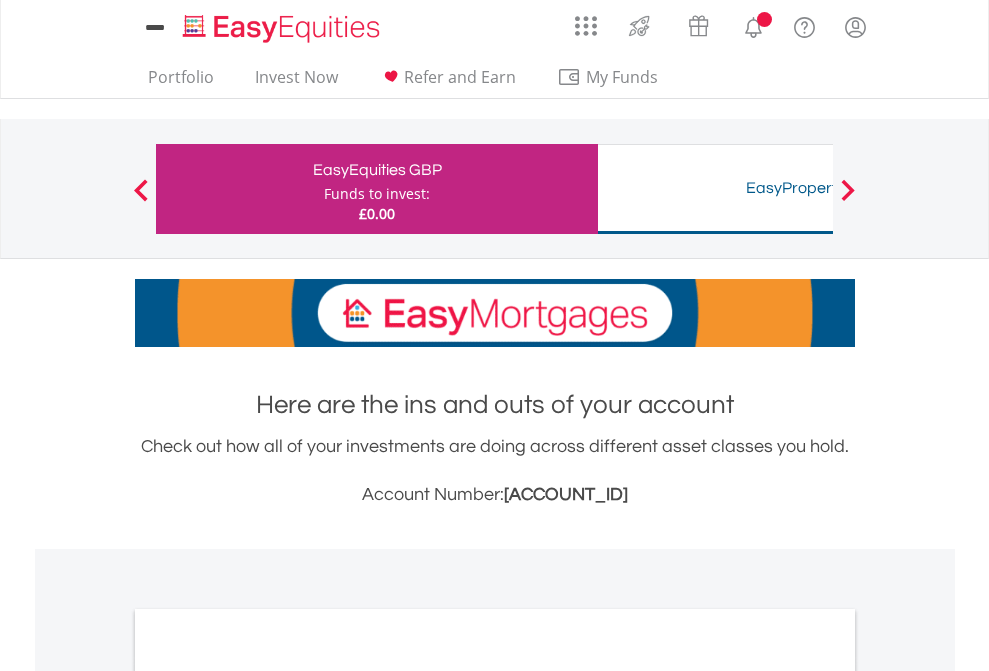 scroll, scrollTop: 0, scrollLeft: 0, axis: both 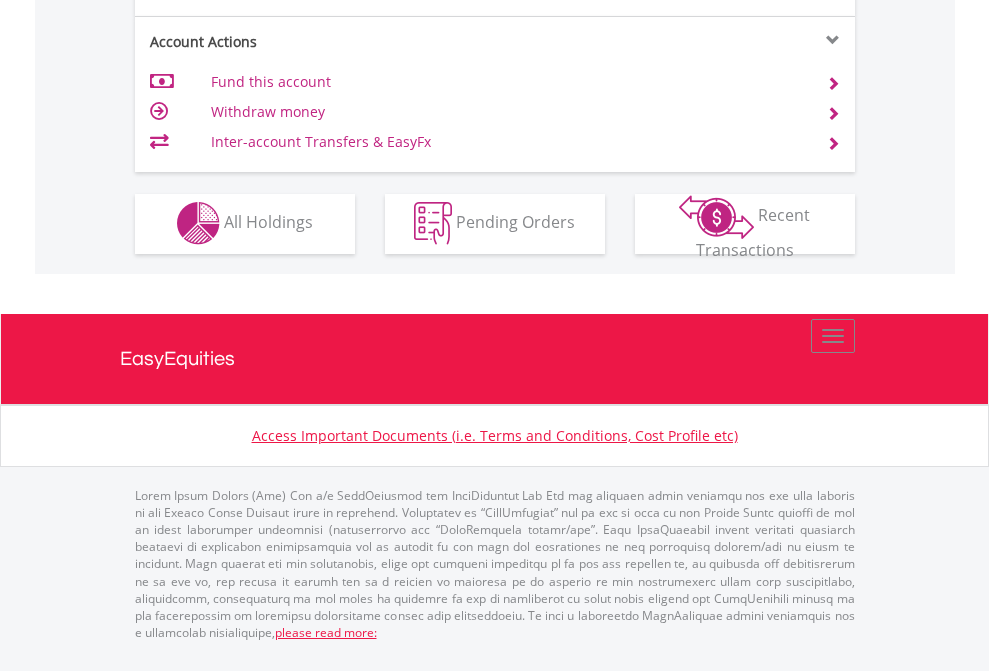 click on "Investment types" at bounding box center [706, -353] 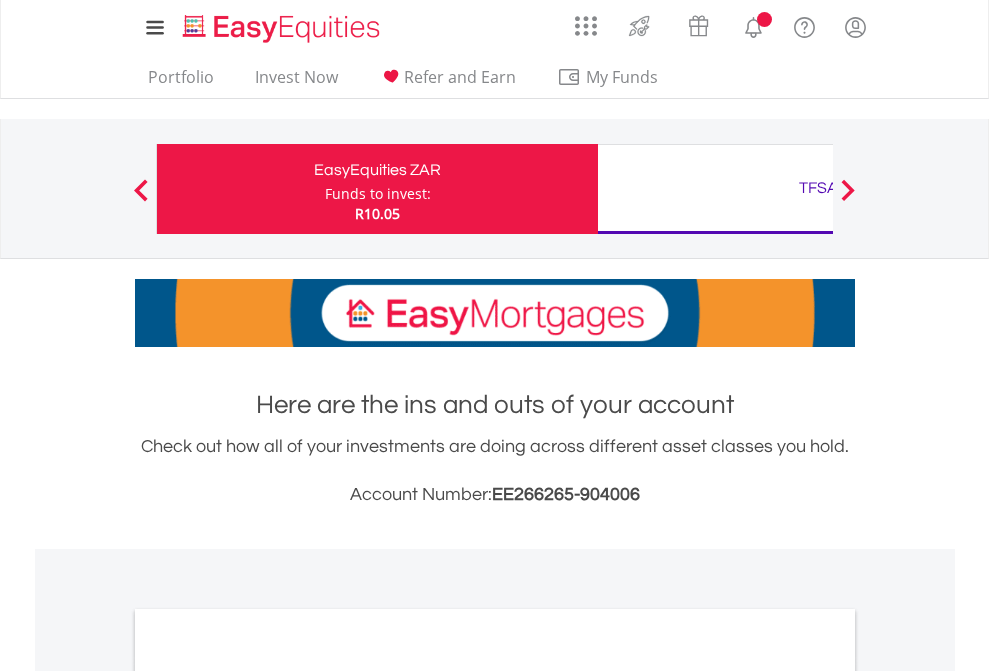 scroll, scrollTop: 0, scrollLeft: 0, axis: both 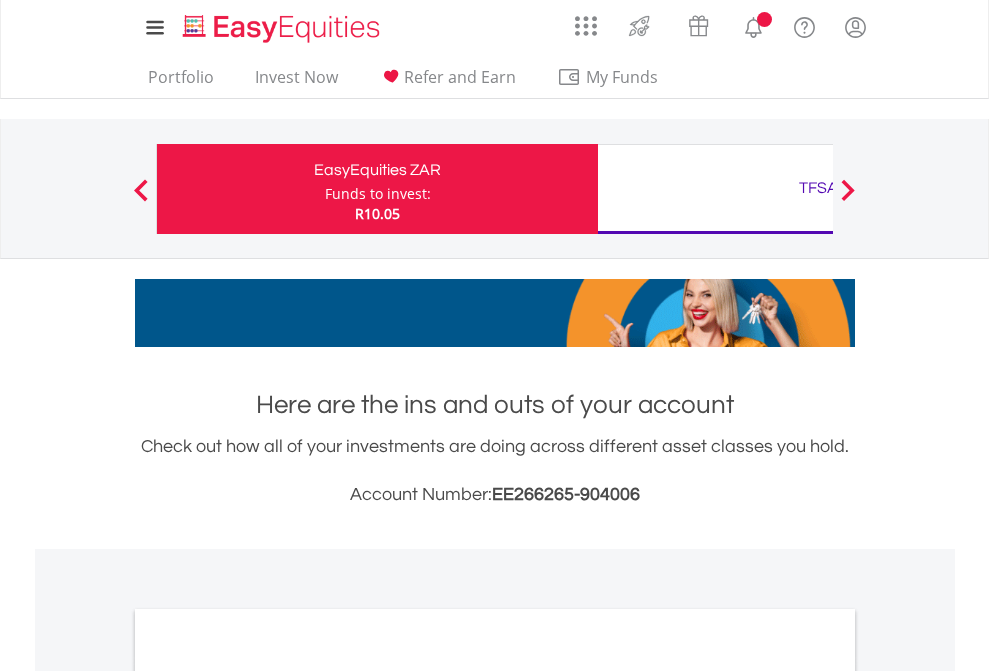 click on "All Holdings" at bounding box center (268, 1096) 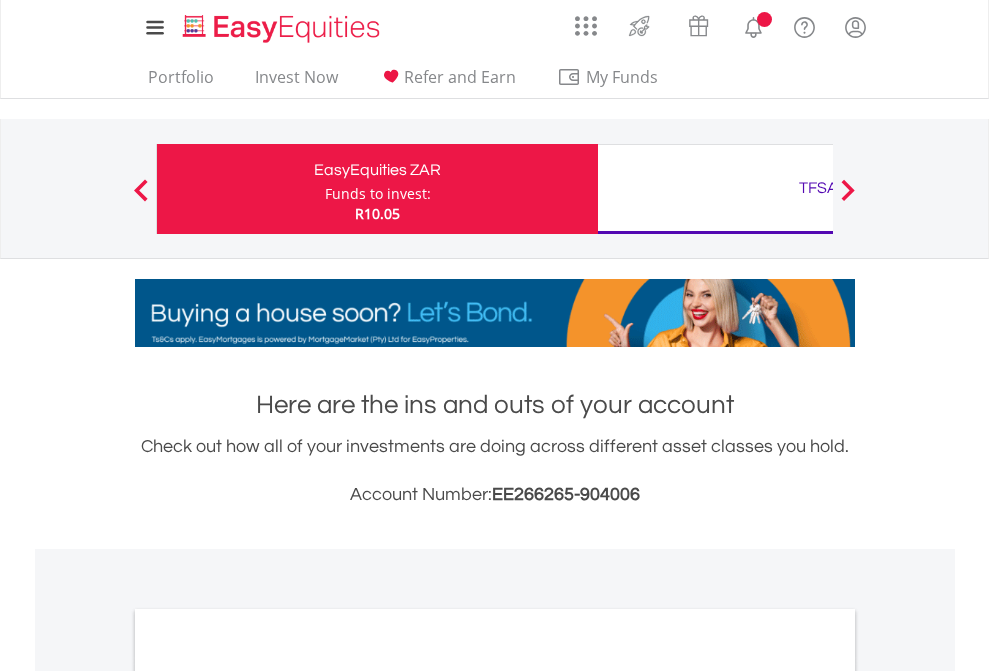 scroll, scrollTop: 1202, scrollLeft: 0, axis: vertical 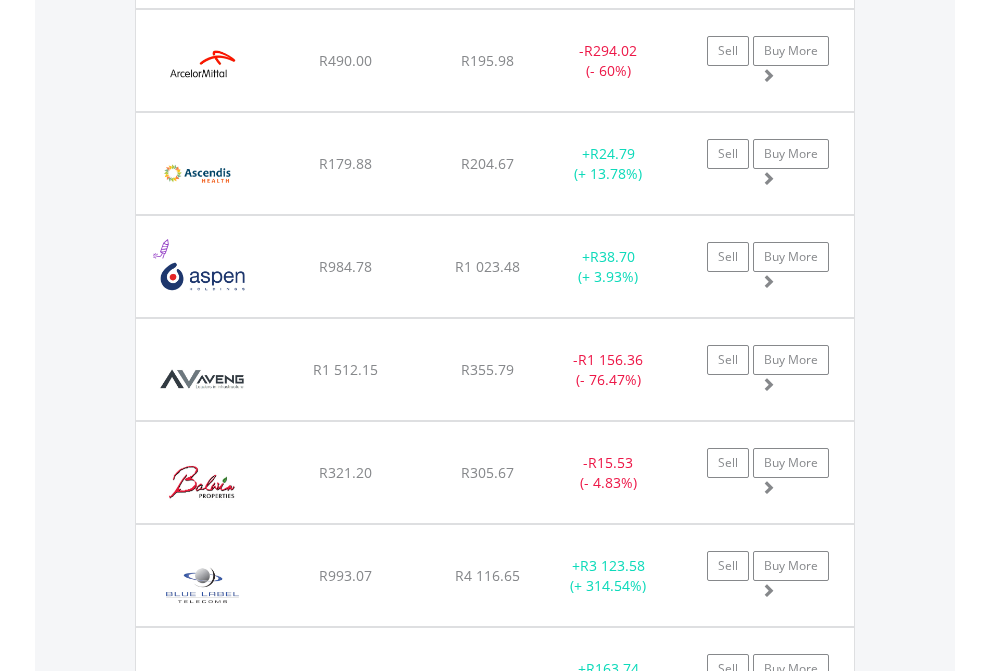click on "TFSA" at bounding box center [818, -2196] 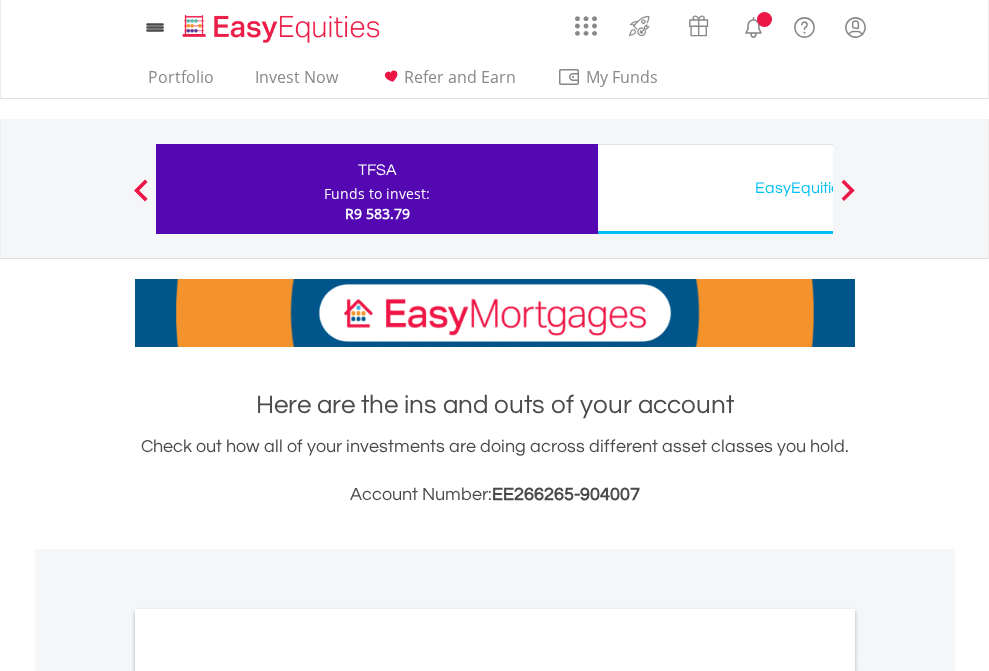 scroll, scrollTop: 0, scrollLeft: 0, axis: both 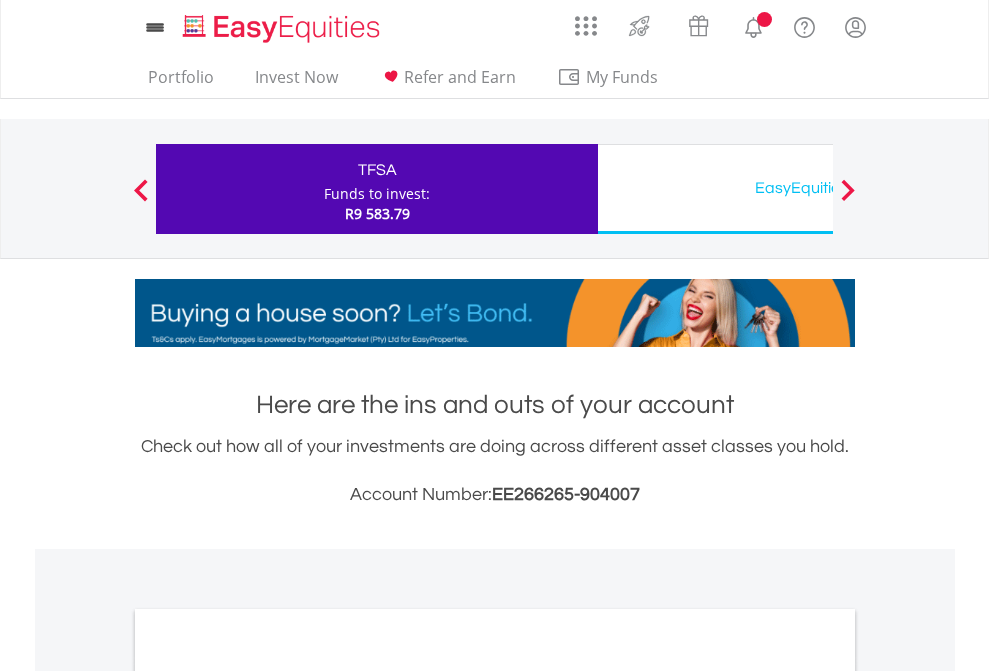 click on "All Holdings" at bounding box center (268, 1096) 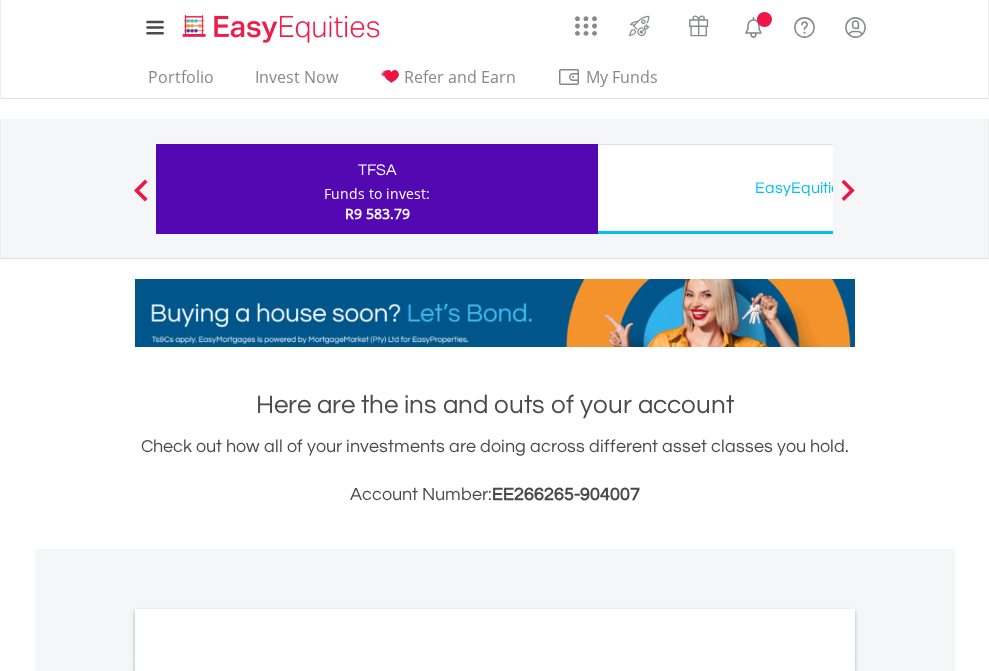 scroll, scrollTop: 1202, scrollLeft: 0, axis: vertical 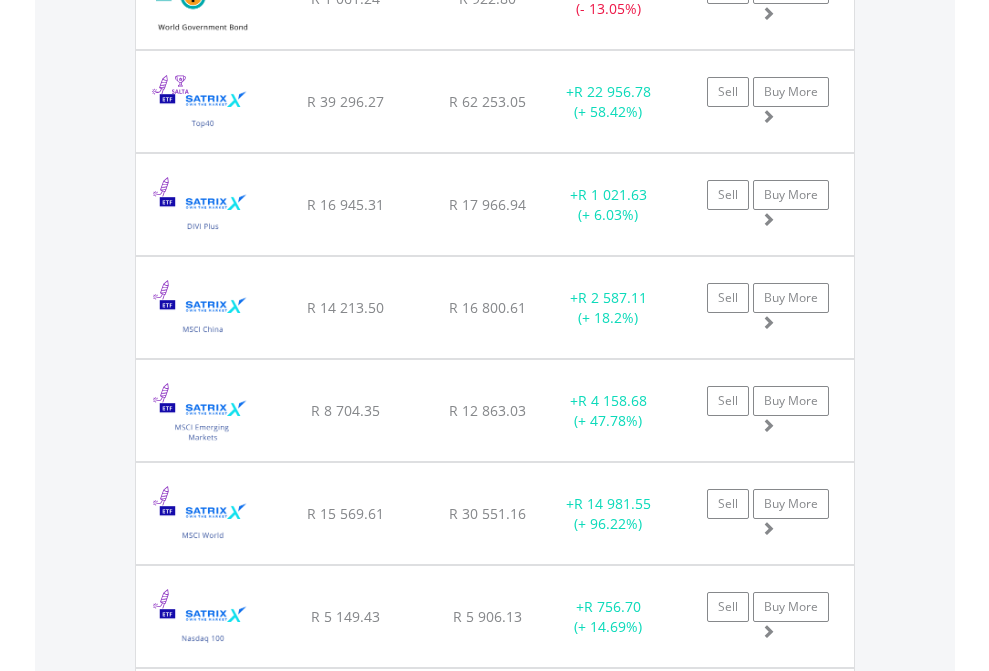 click on "EasyEquities USD" at bounding box center (818, -2116) 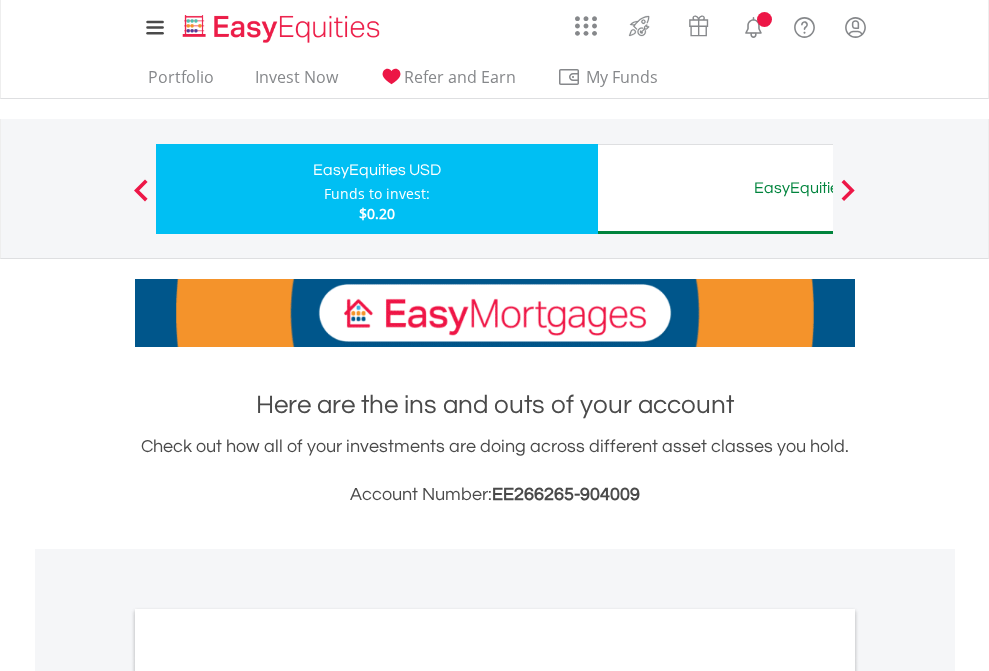 scroll, scrollTop: 0, scrollLeft: 0, axis: both 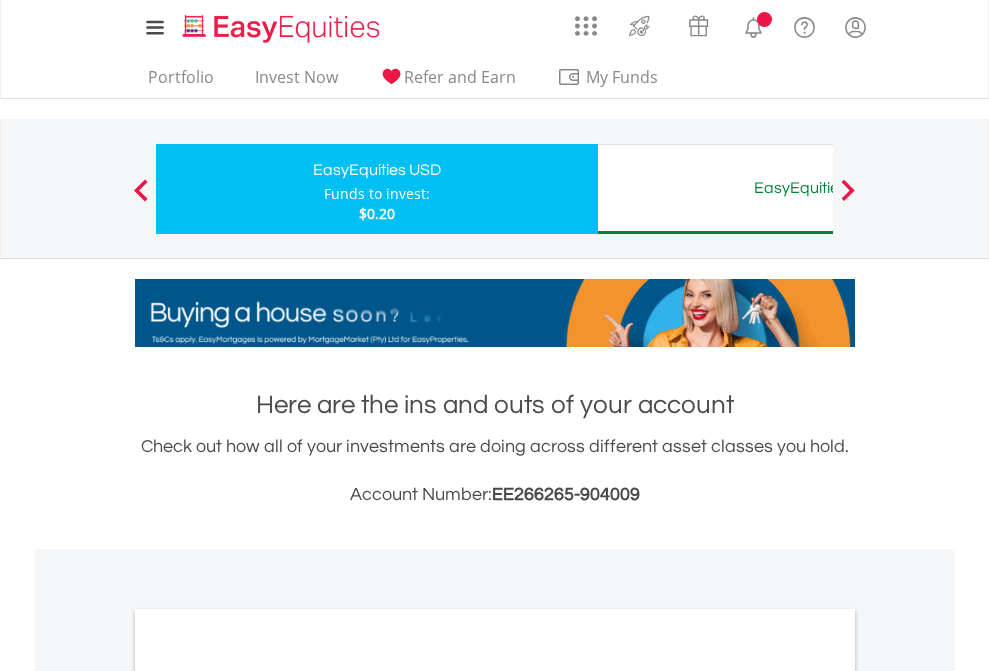 click on "All Holdings" at bounding box center [268, 1096] 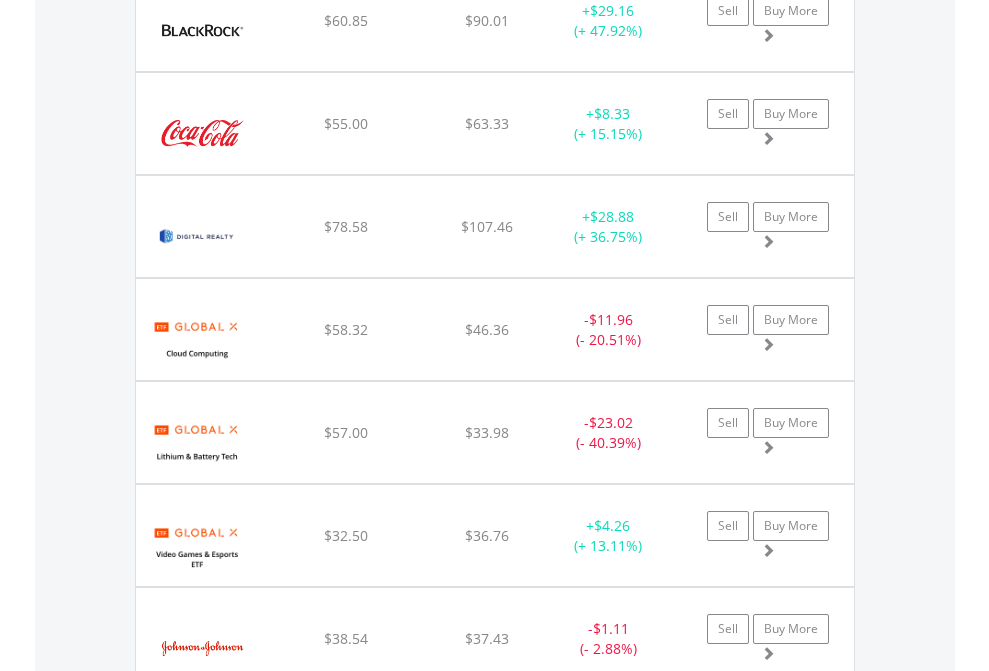scroll, scrollTop: 2265, scrollLeft: 0, axis: vertical 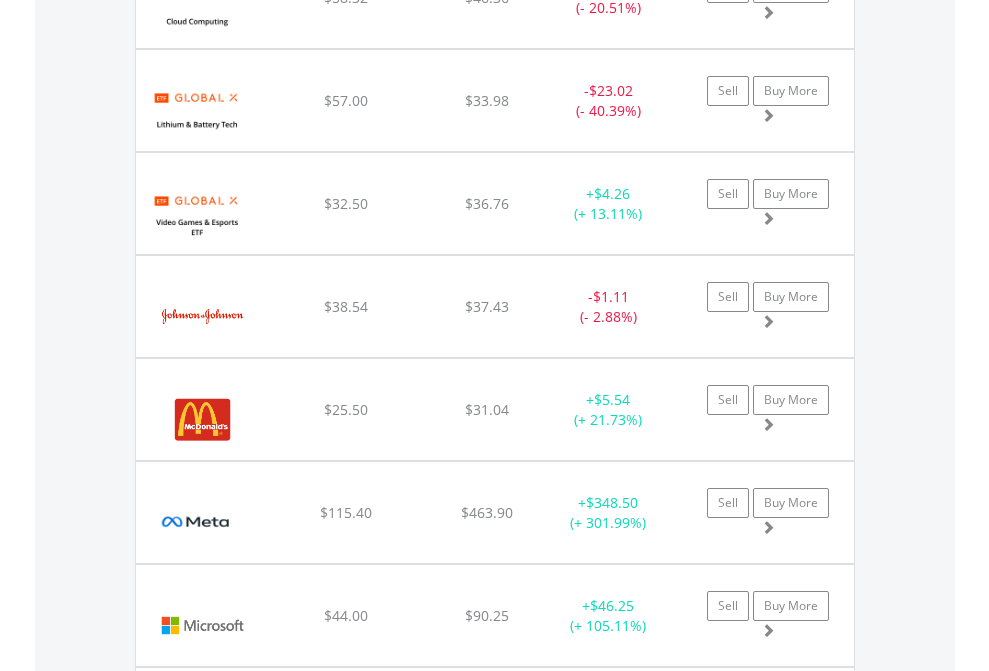 click on "EasyEquities AUD" at bounding box center (818, -2077) 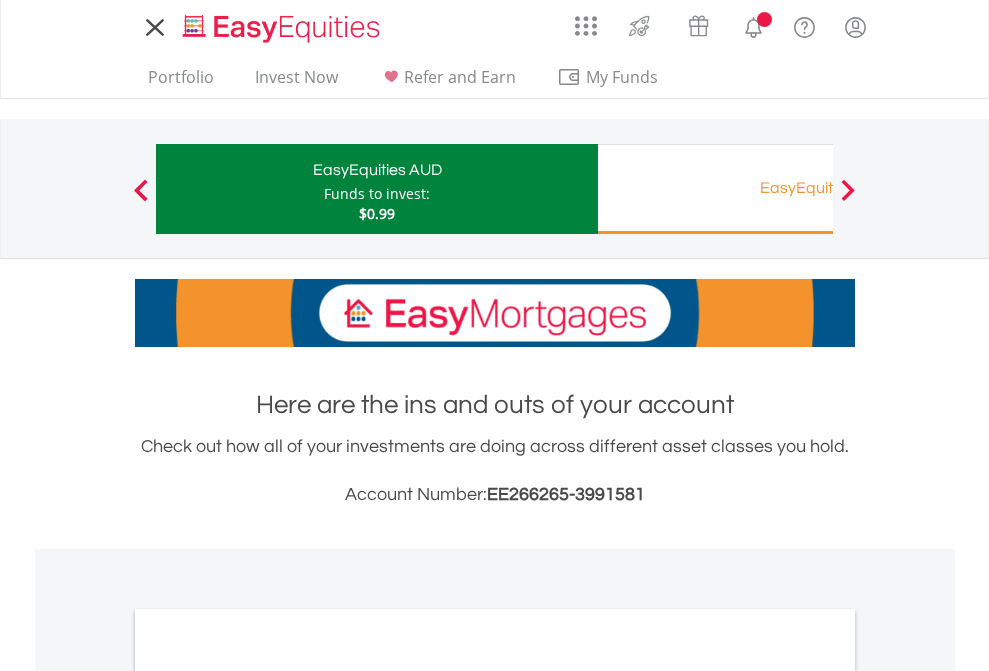 scroll, scrollTop: 0, scrollLeft: 0, axis: both 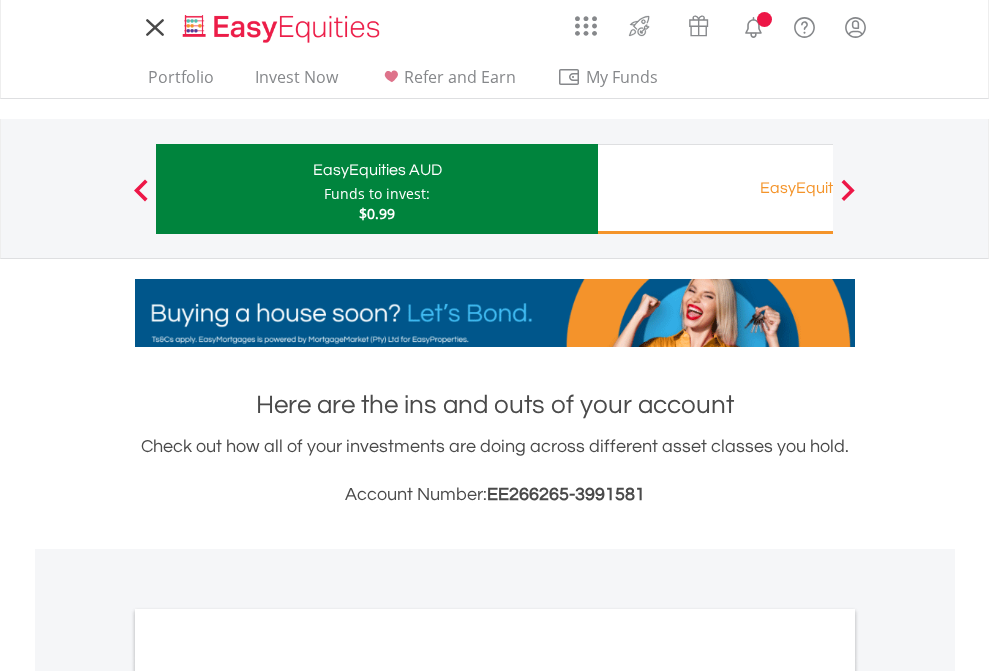 click on "All Holdings" at bounding box center [268, 1096] 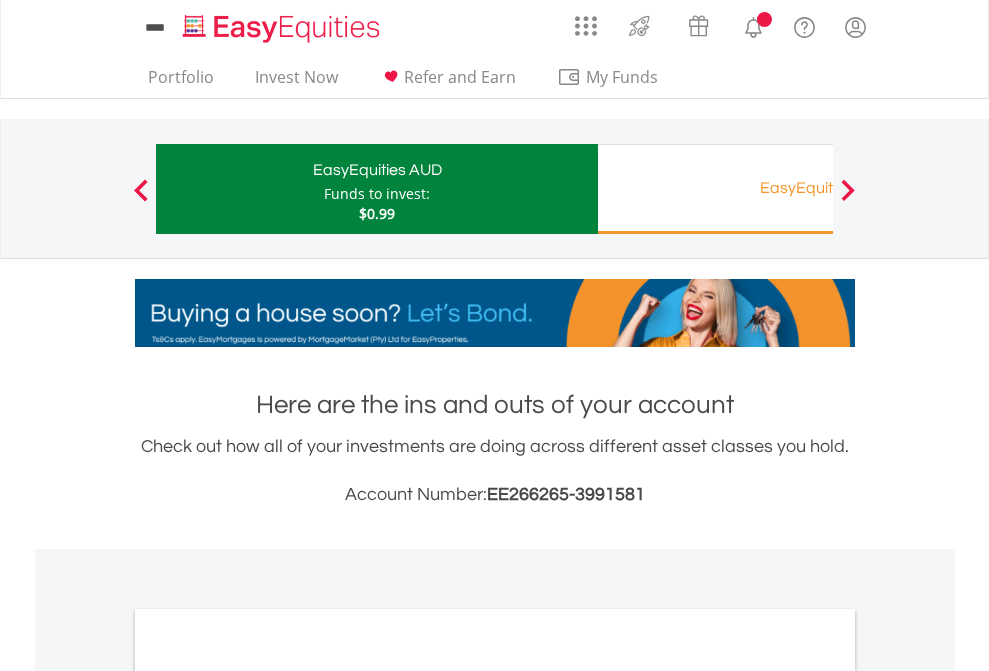scroll, scrollTop: 1202, scrollLeft: 0, axis: vertical 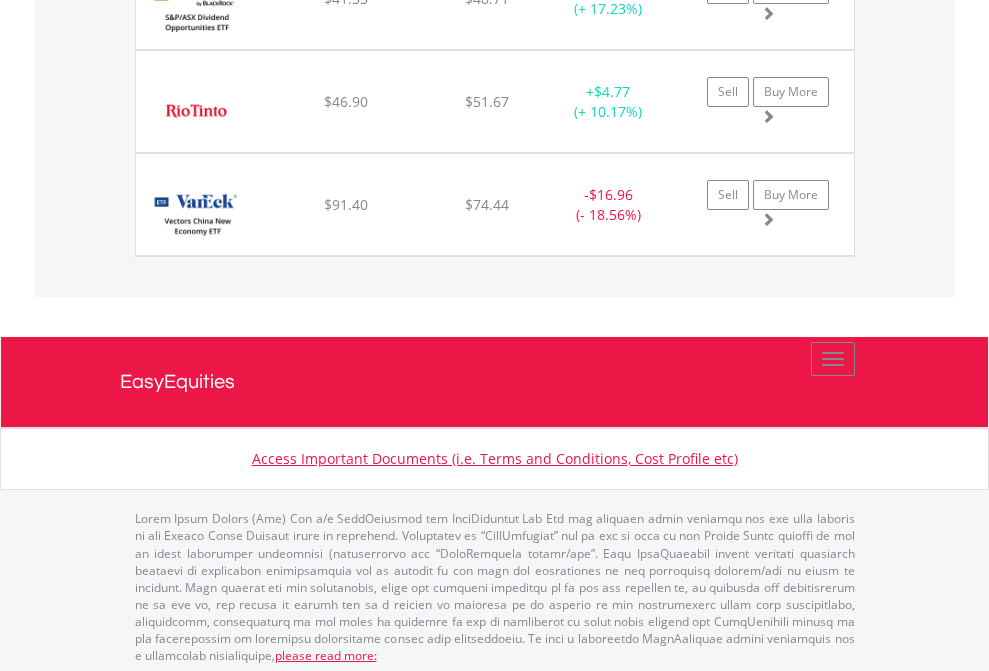 click on "EasyEquities RA" at bounding box center [818, -2076] 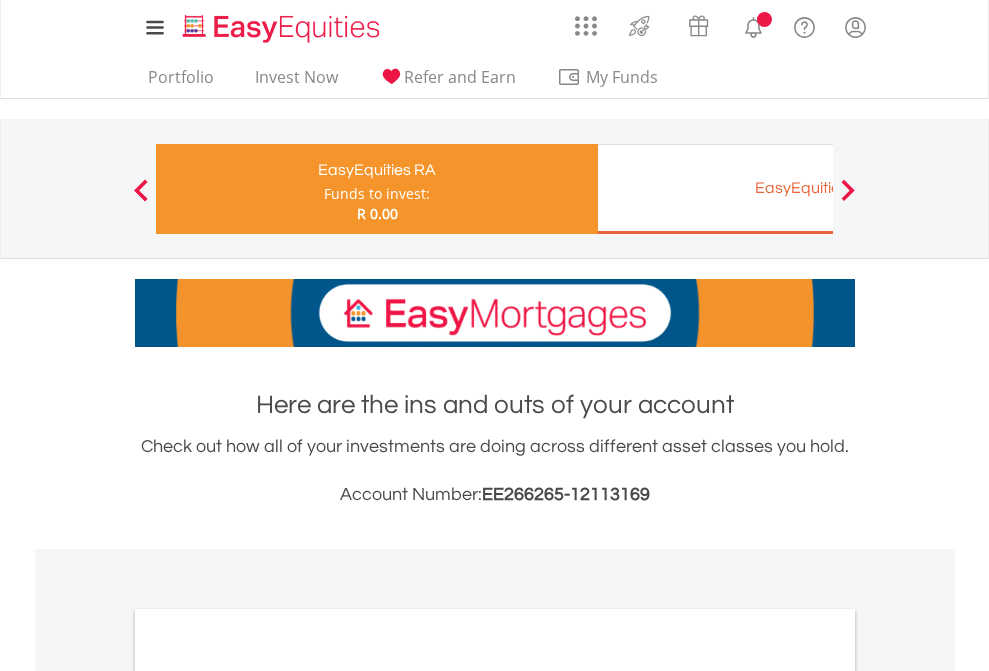 scroll, scrollTop: 1202, scrollLeft: 0, axis: vertical 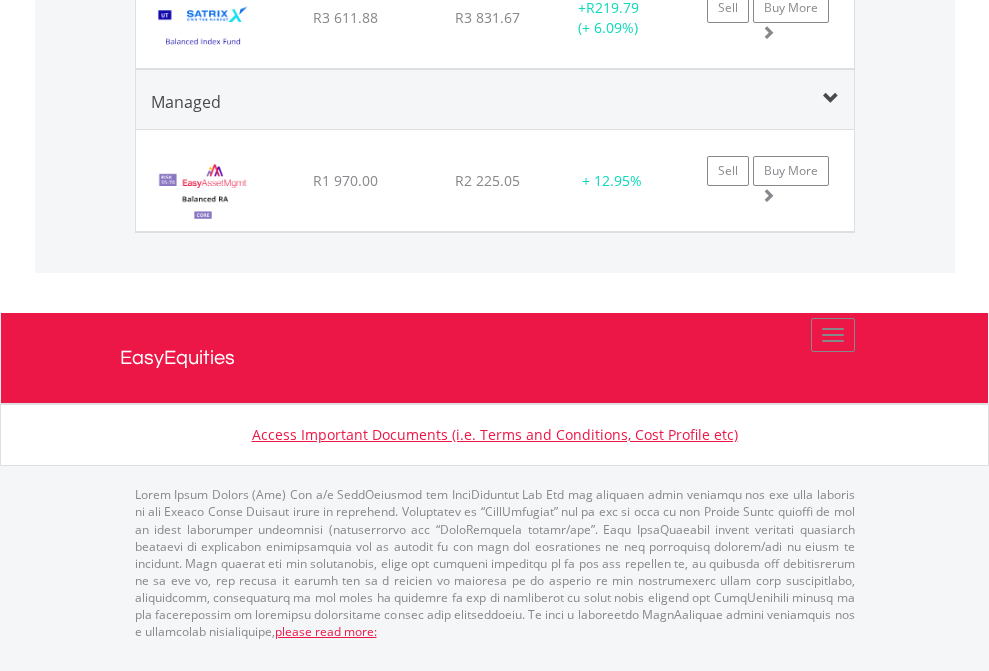 click on "EasyEquities EUR" at bounding box center [818, -1763] 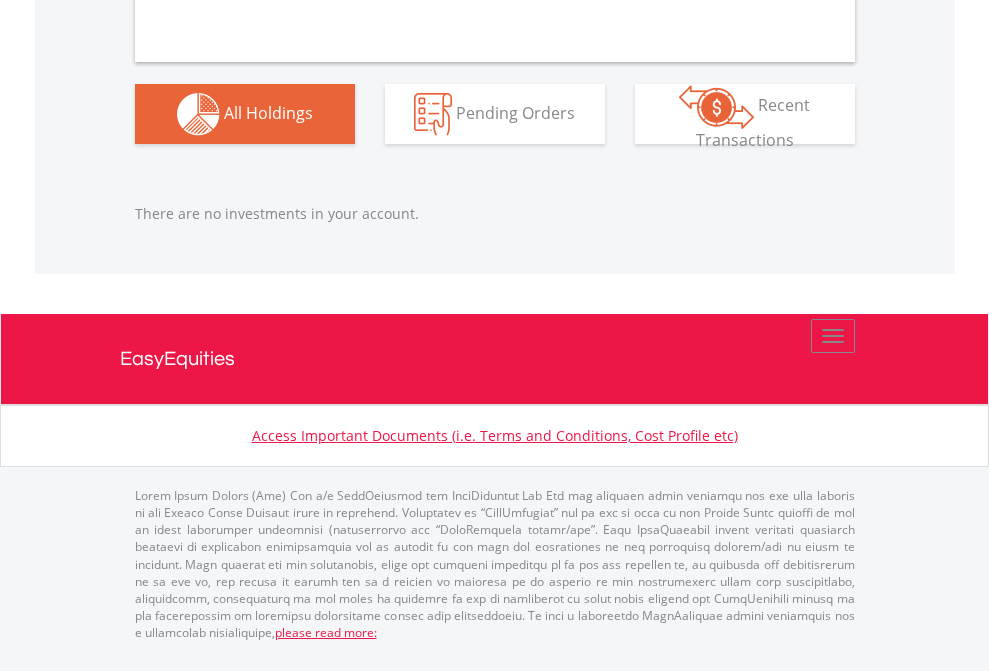 scroll, scrollTop: 1980, scrollLeft: 0, axis: vertical 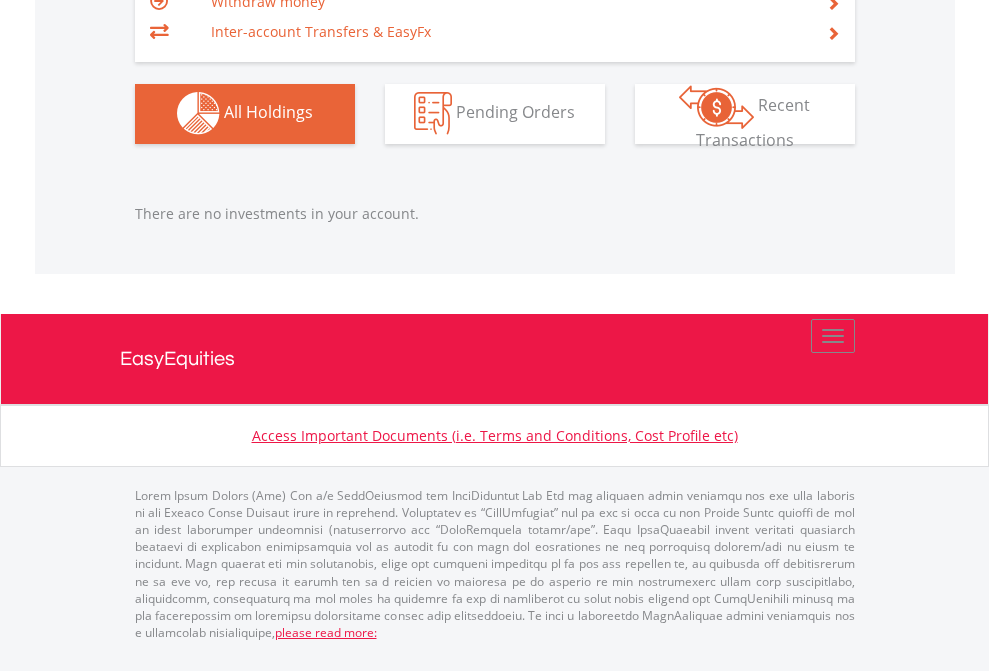 click on "EasyEquities GBP" at bounding box center [818, -1142] 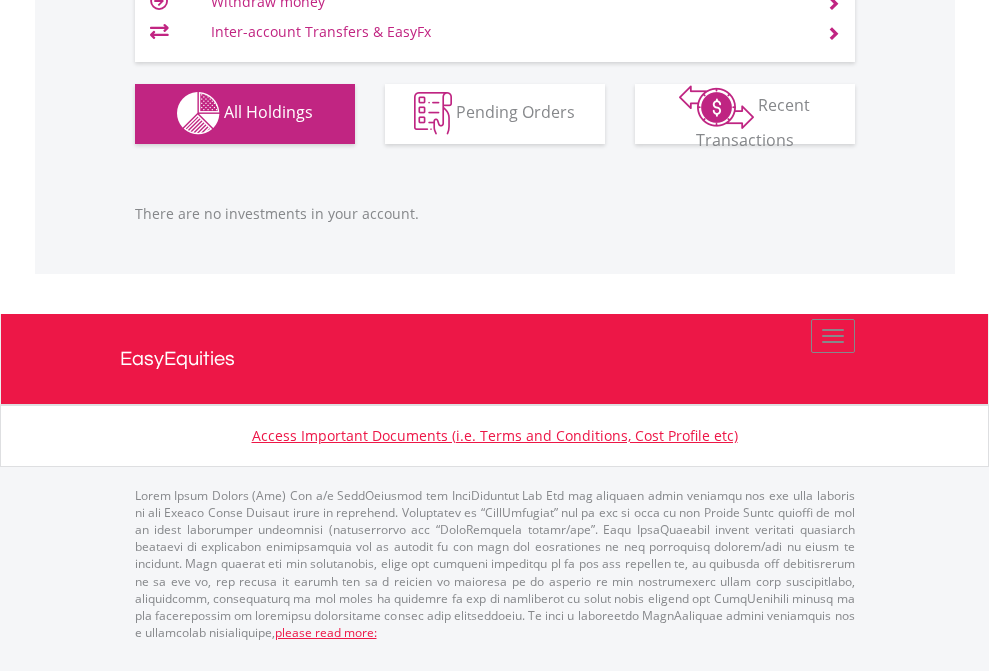 scroll, scrollTop: 1980, scrollLeft: 0, axis: vertical 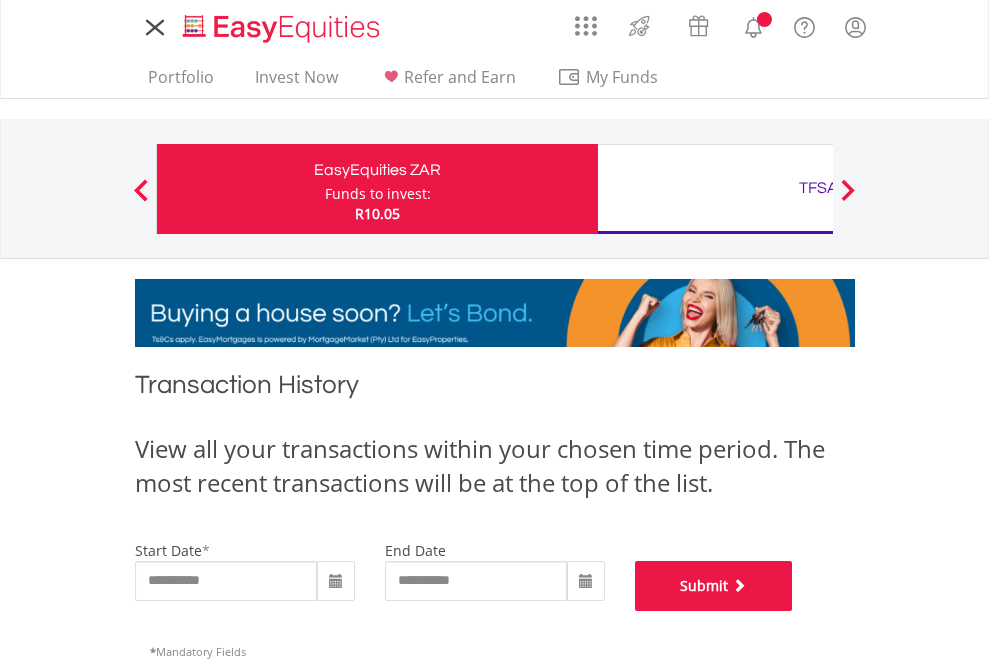 click on "Submit" at bounding box center [714, 586] 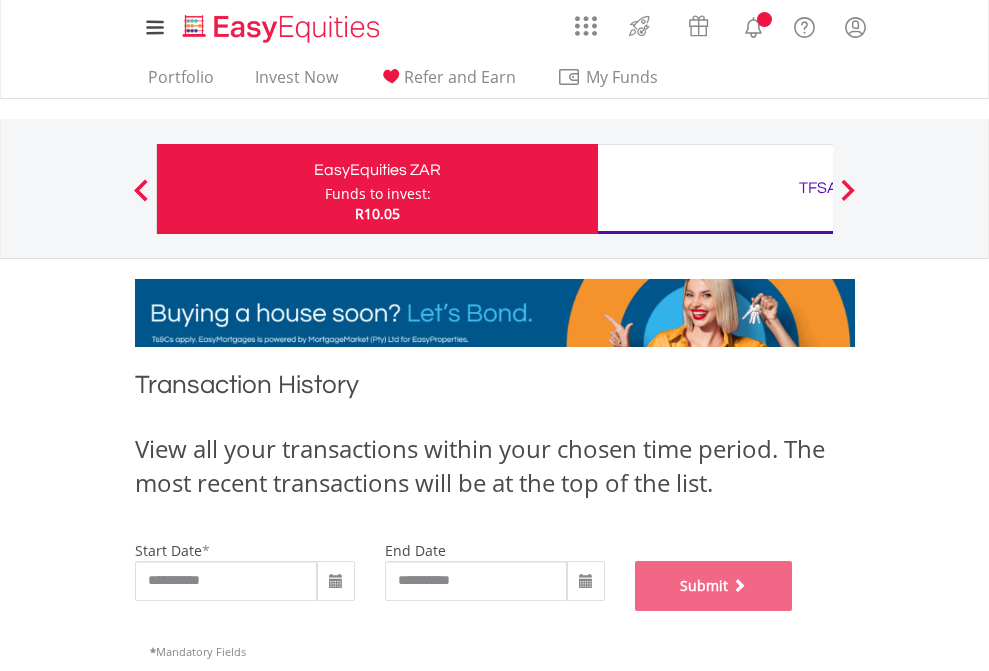 scroll, scrollTop: 811, scrollLeft: 0, axis: vertical 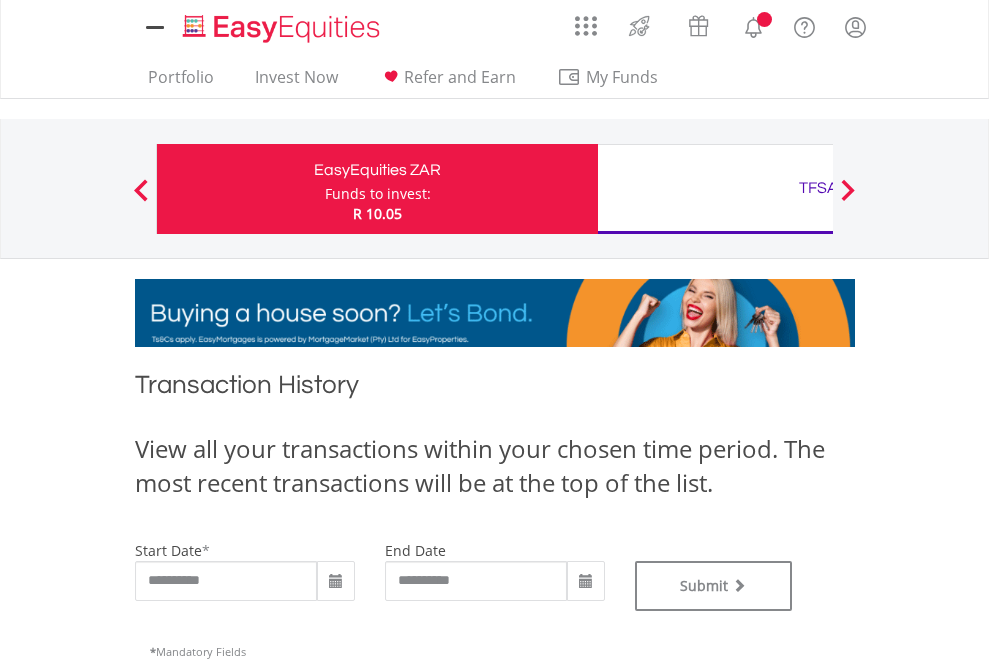 click on "TFSA" at bounding box center [818, 188] 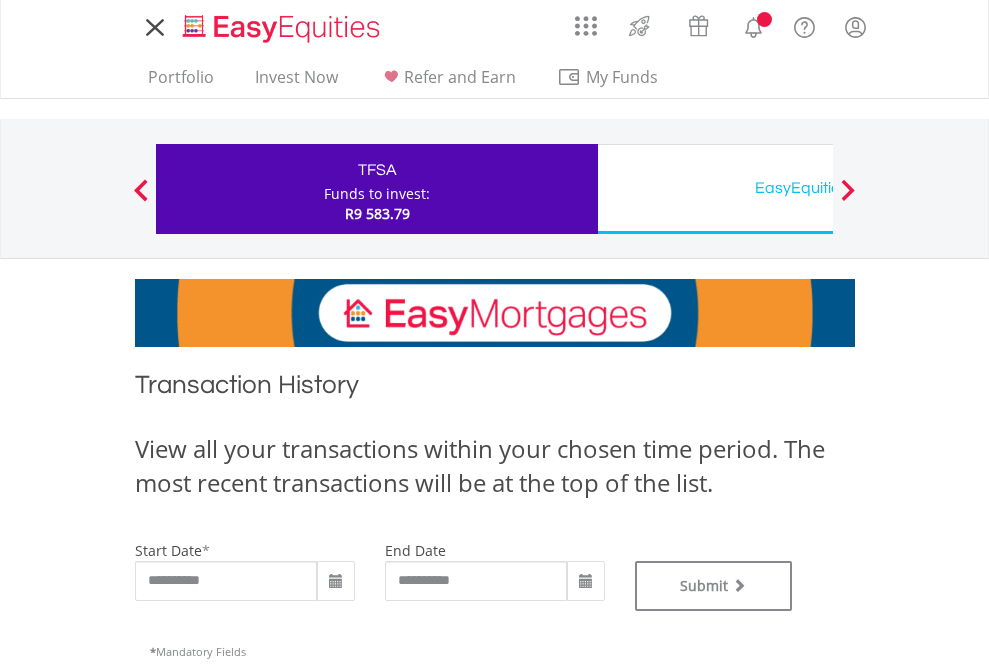 scroll, scrollTop: 0, scrollLeft: 0, axis: both 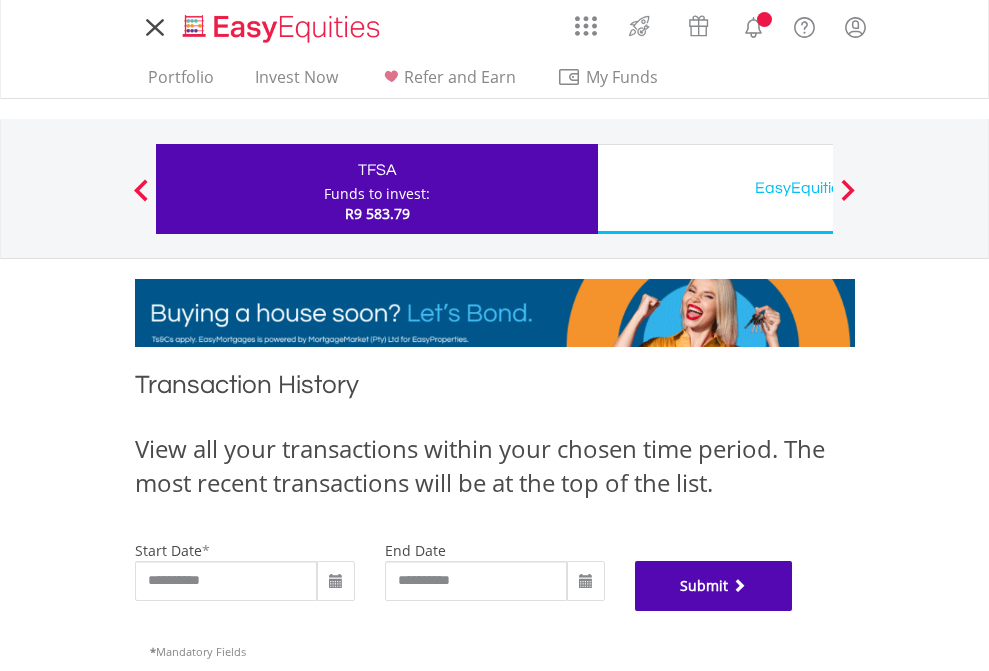 click on "Submit" at bounding box center [714, 586] 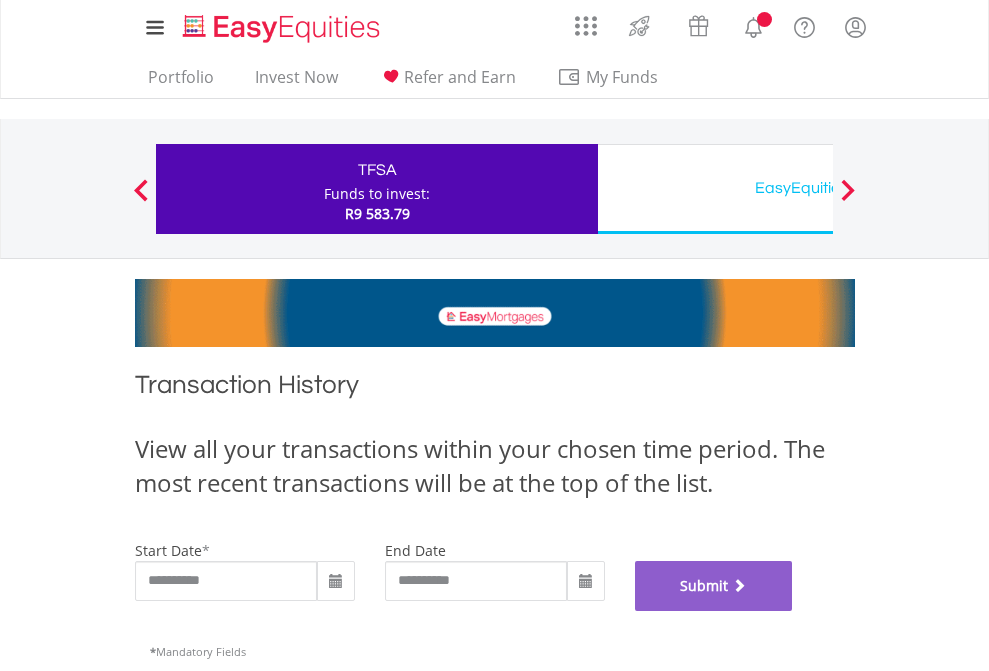 scroll, scrollTop: 811, scrollLeft: 0, axis: vertical 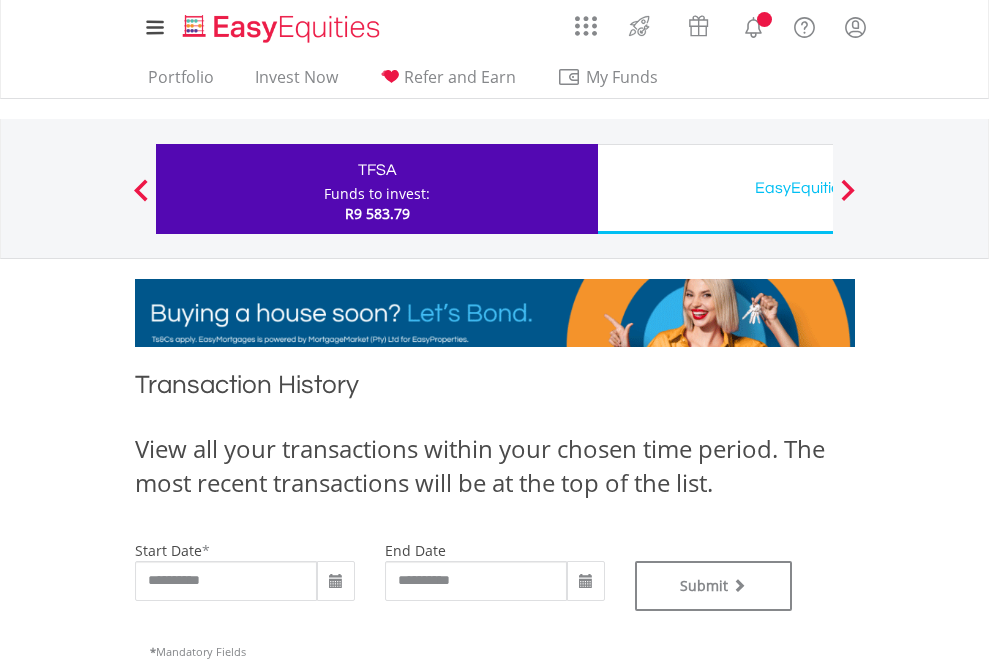 click on "EasyEquities USD" at bounding box center (818, 188) 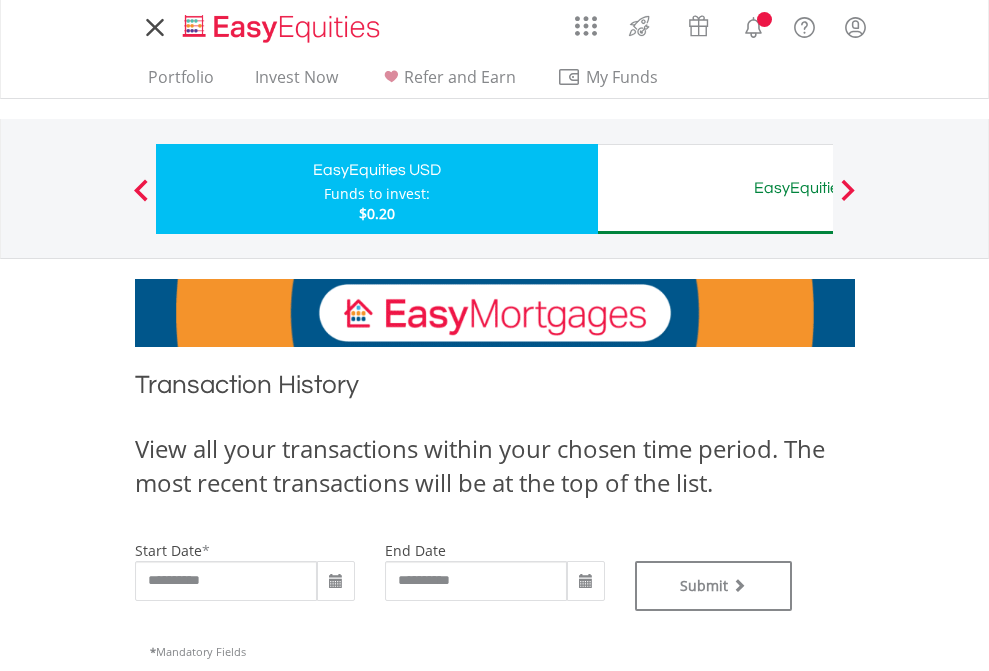 scroll, scrollTop: 0, scrollLeft: 0, axis: both 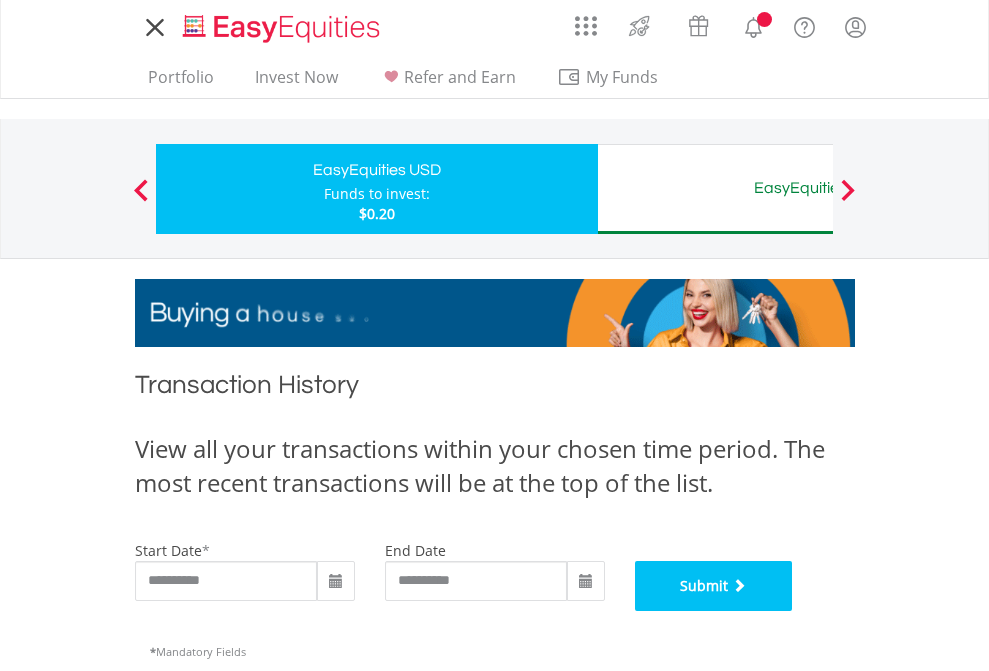 click on "Submit" at bounding box center [714, 586] 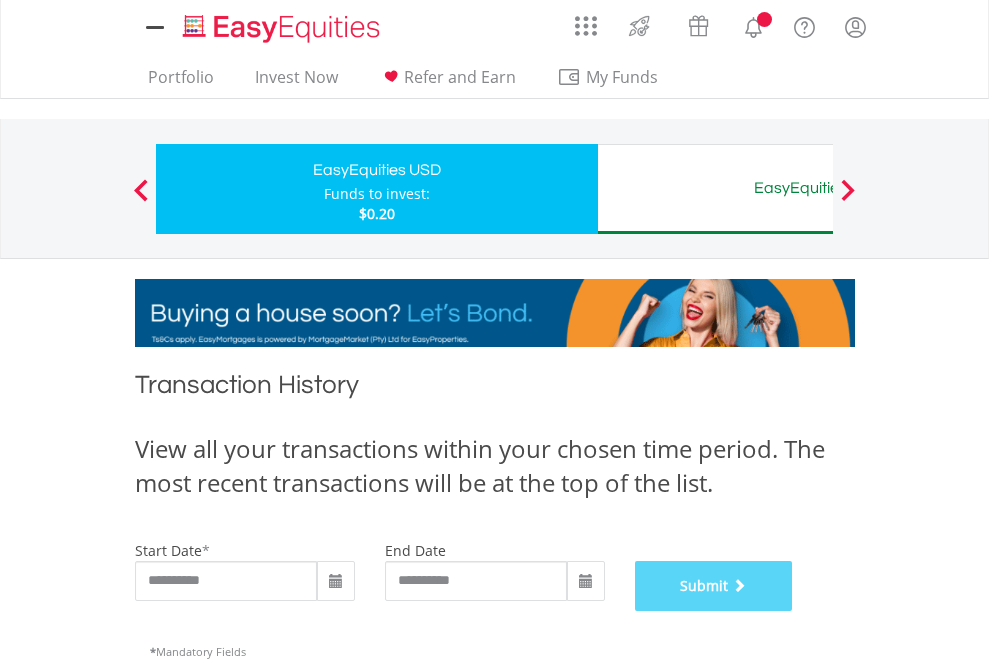 scroll, scrollTop: 811, scrollLeft: 0, axis: vertical 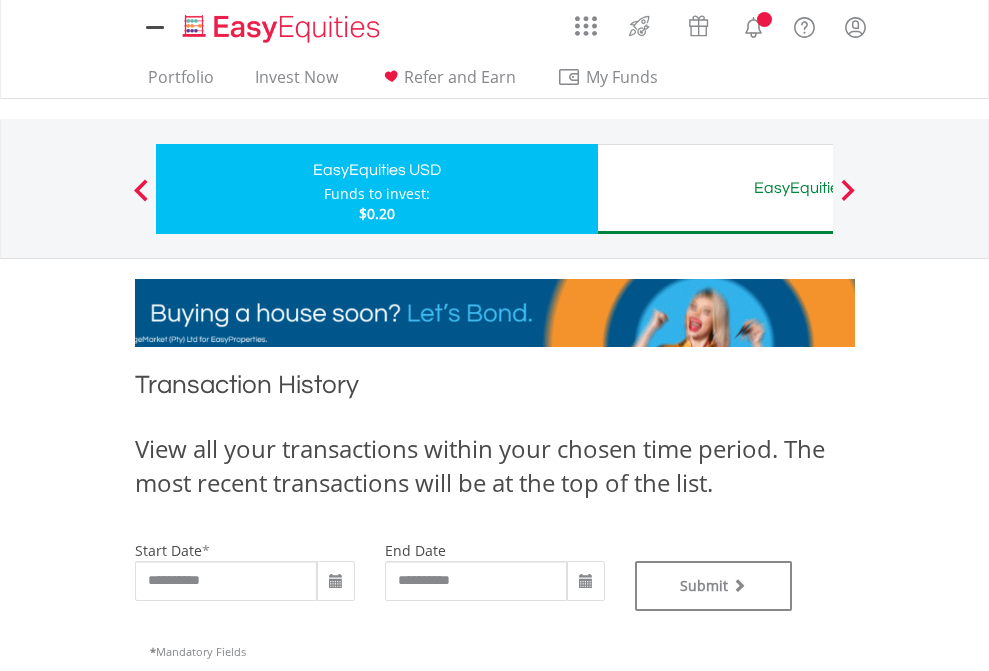 click on "EasyEquities AUD" at bounding box center (818, 188) 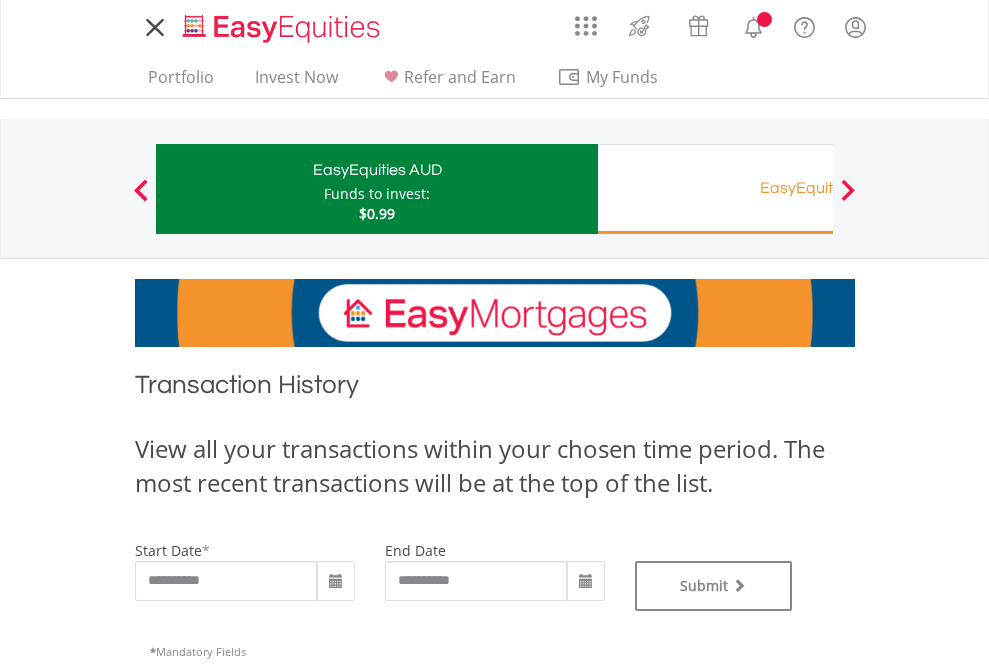 scroll, scrollTop: 0, scrollLeft: 0, axis: both 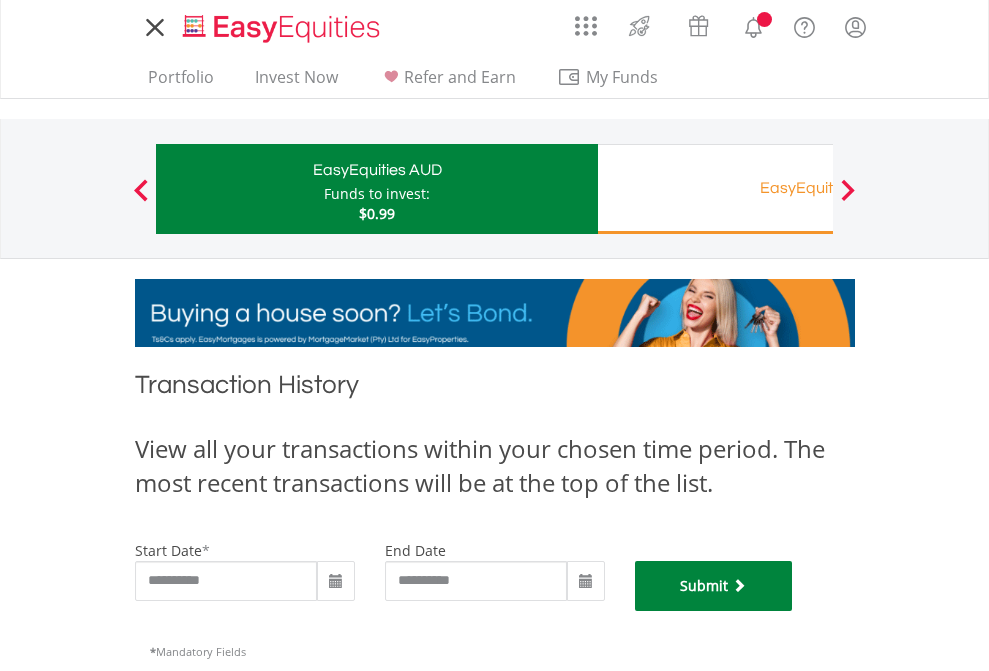 click on "Submit" at bounding box center (714, 586) 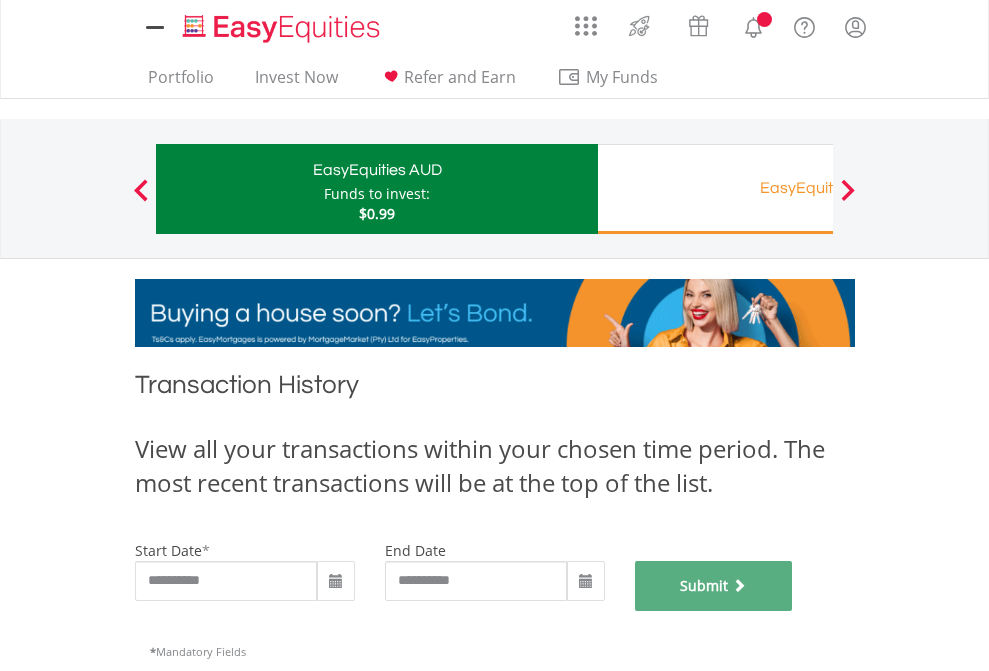 scroll, scrollTop: 811, scrollLeft: 0, axis: vertical 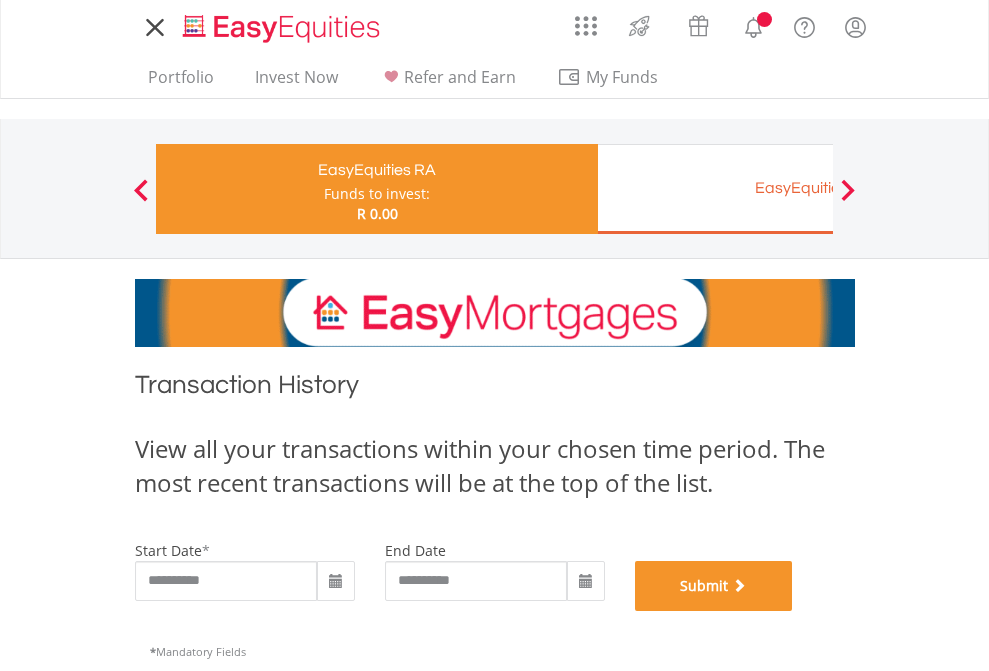 click on "Submit" at bounding box center (714, 586) 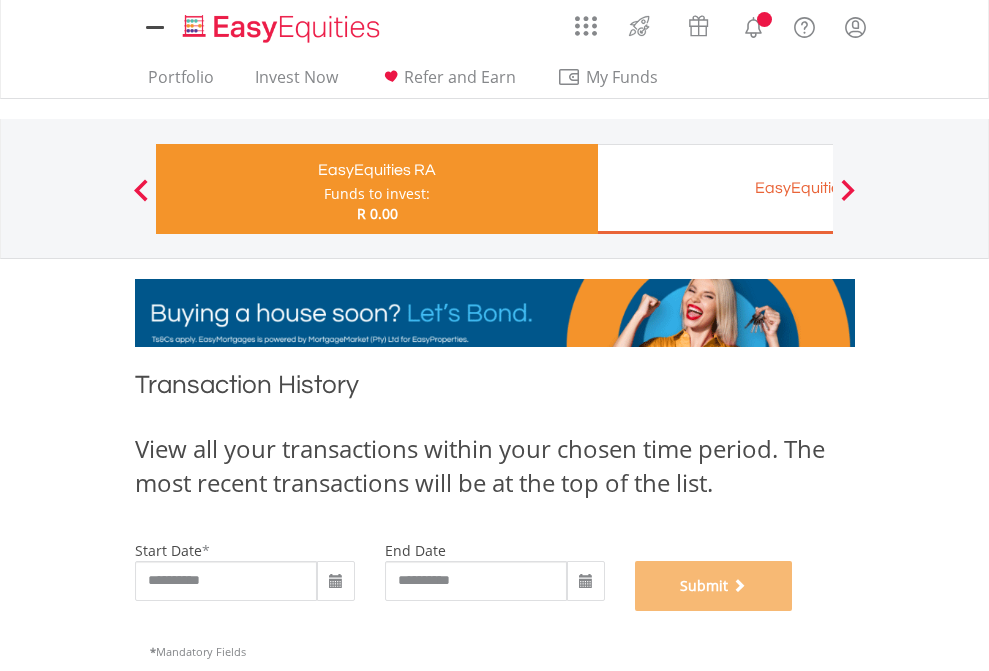 scroll, scrollTop: 811, scrollLeft: 0, axis: vertical 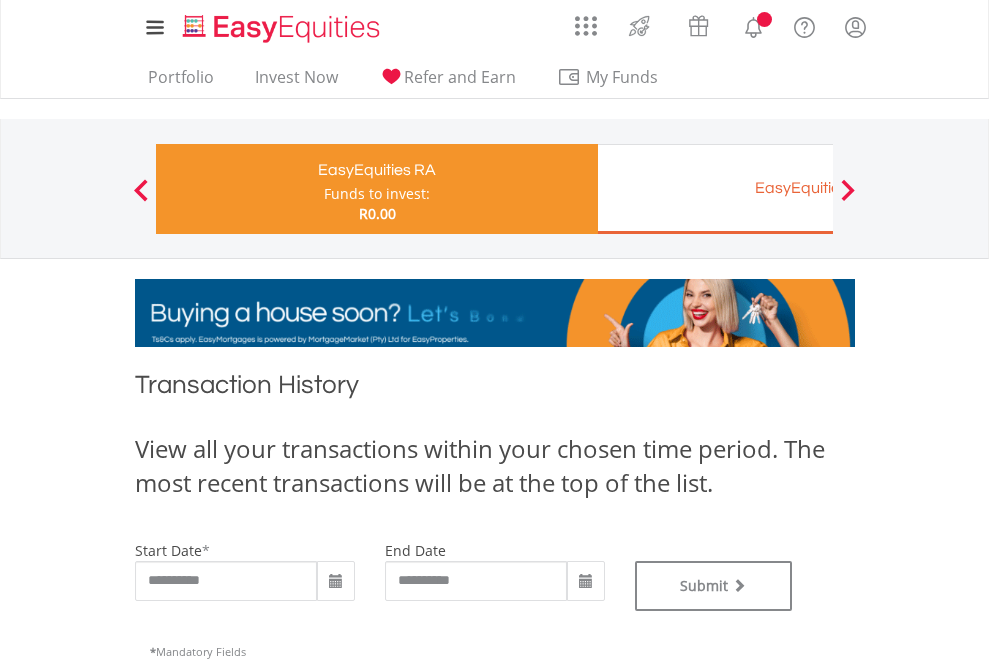 click on "EasyEquities EUR" at bounding box center (818, 188) 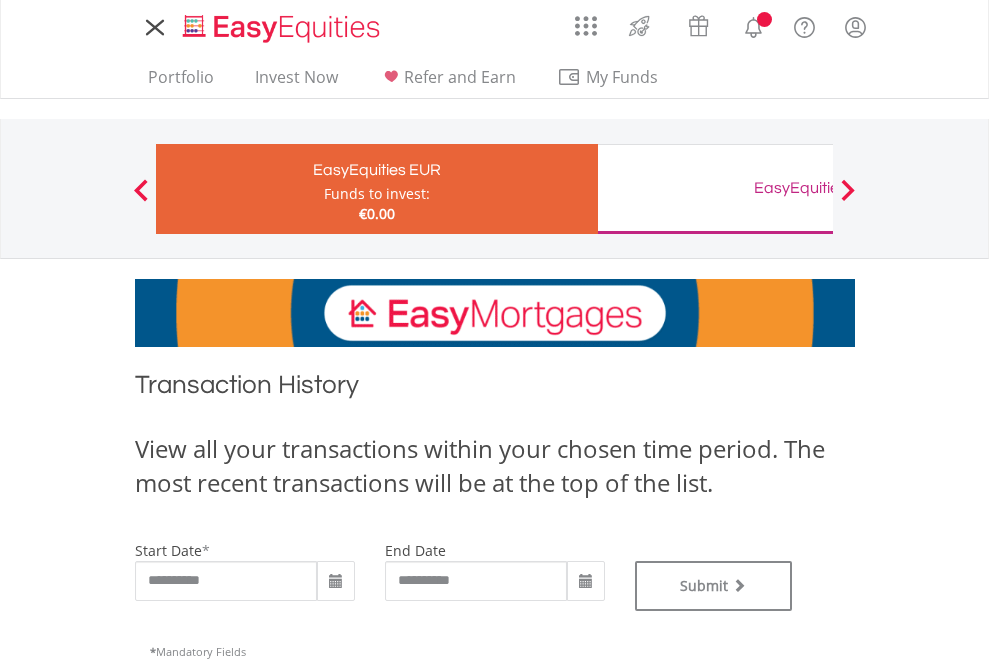 scroll, scrollTop: 0, scrollLeft: 0, axis: both 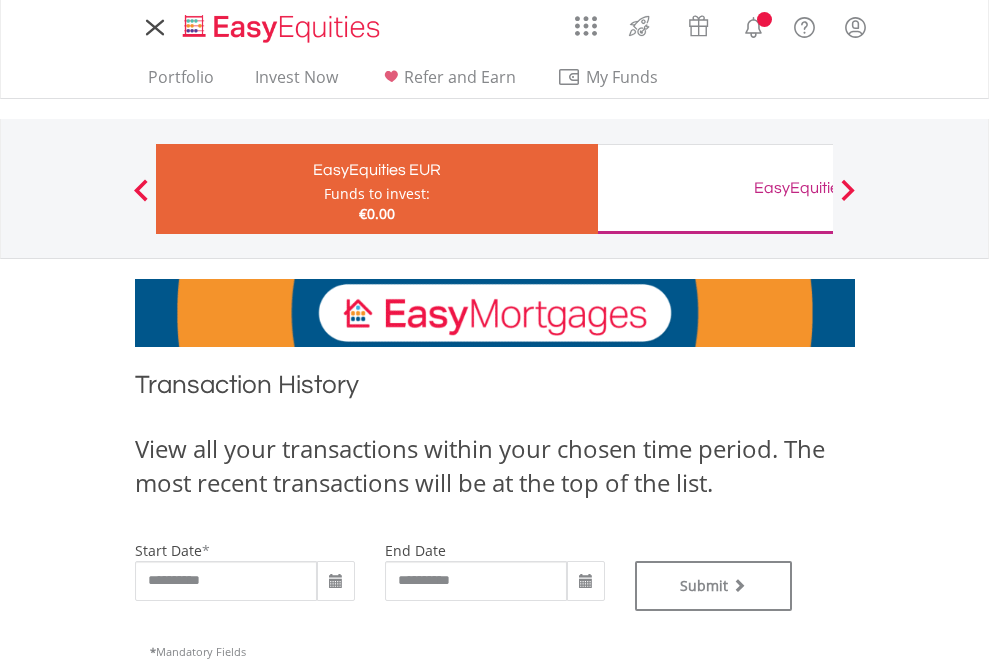 type on "**********" 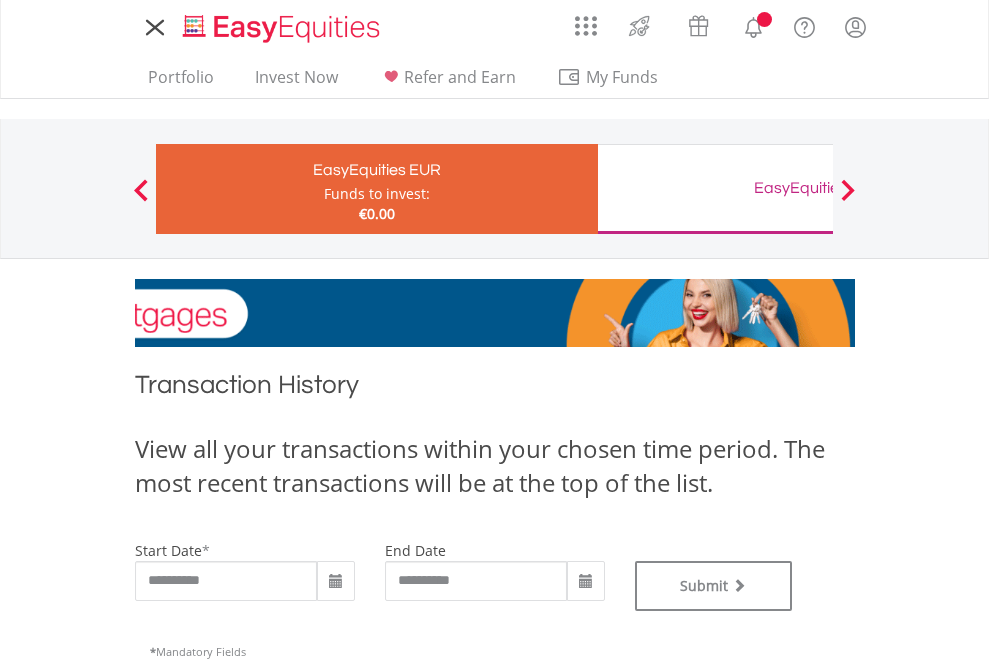type on "**********" 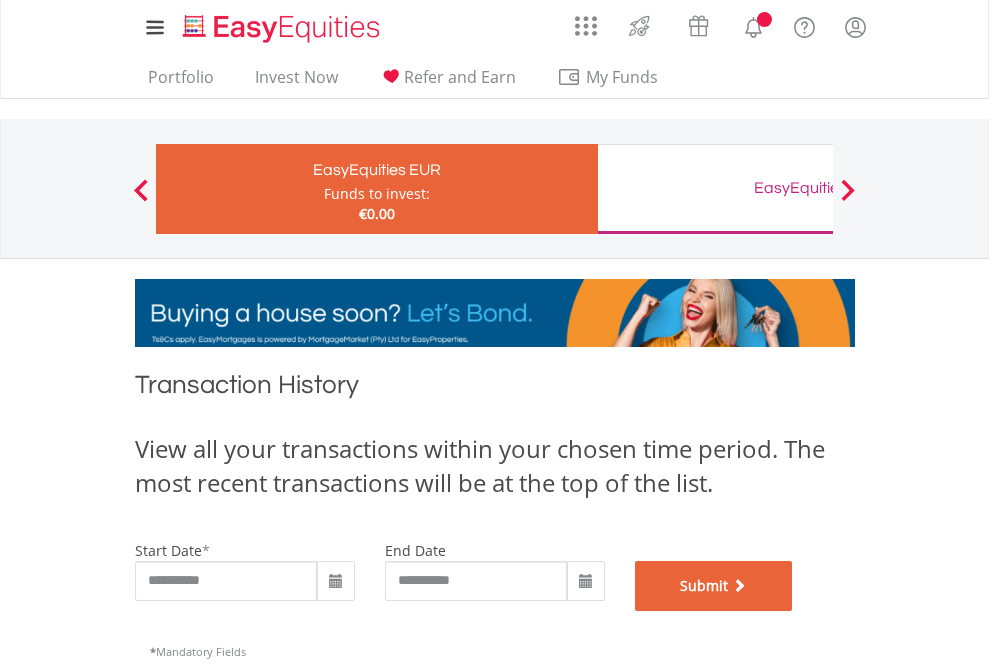 click on "Submit" at bounding box center [714, 586] 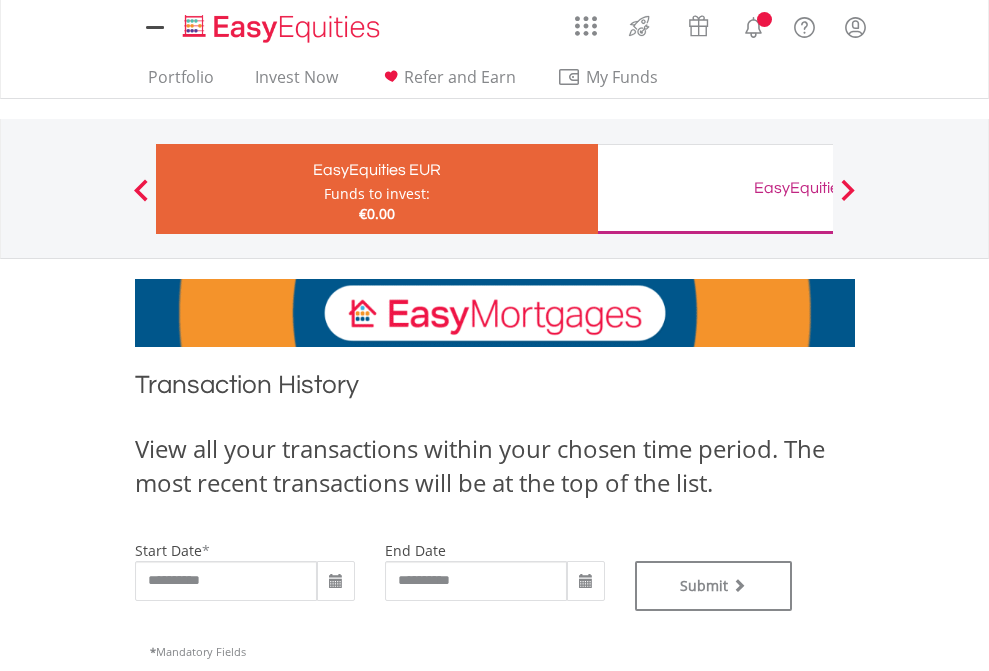 scroll, scrollTop: 0, scrollLeft: 0, axis: both 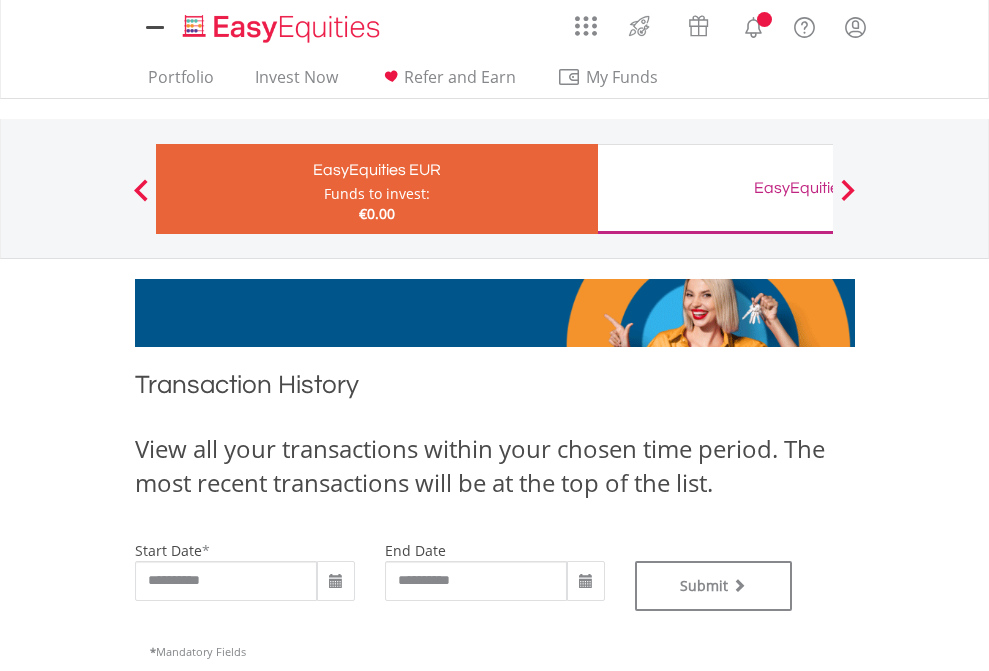 click on "EasyEquities GBP" at bounding box center (818, 188) 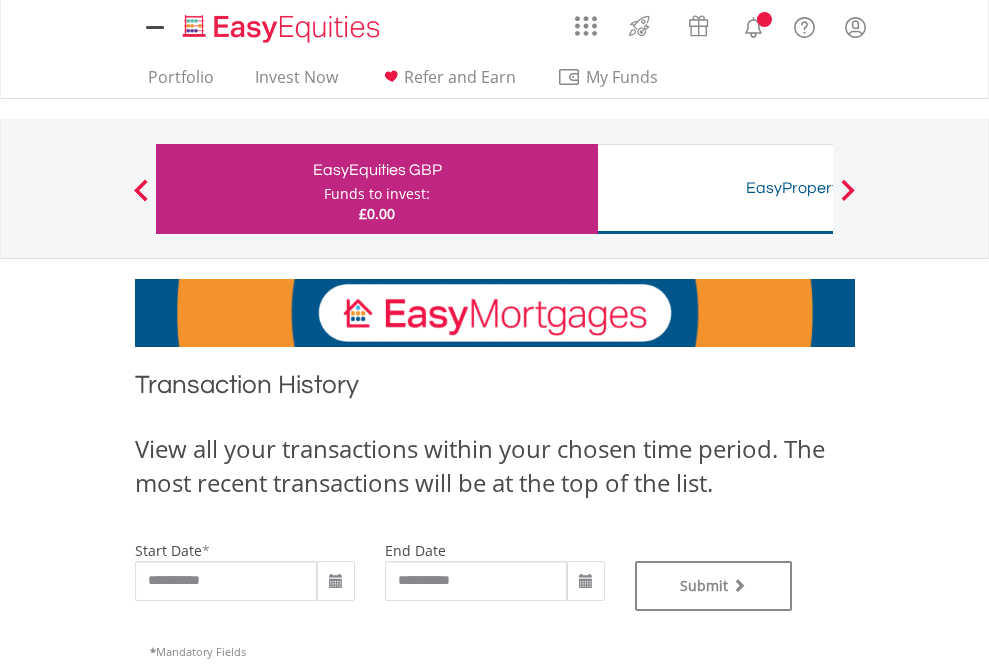 scroll, scrollTop: 0, scrollLeft: 0, axis: both 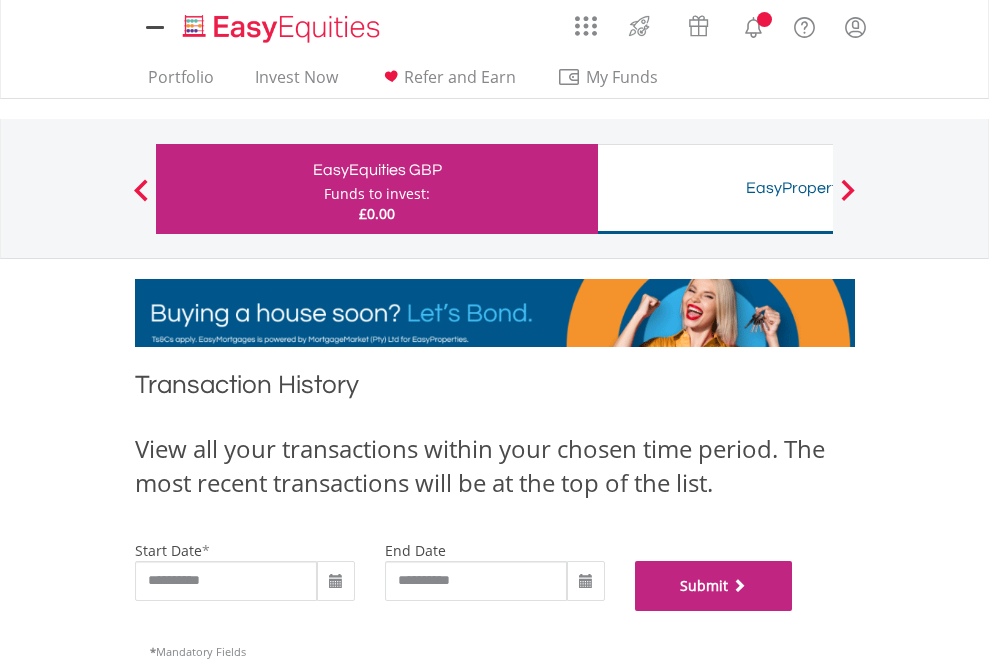 click on "Submit" at bounding box center (714, 586) 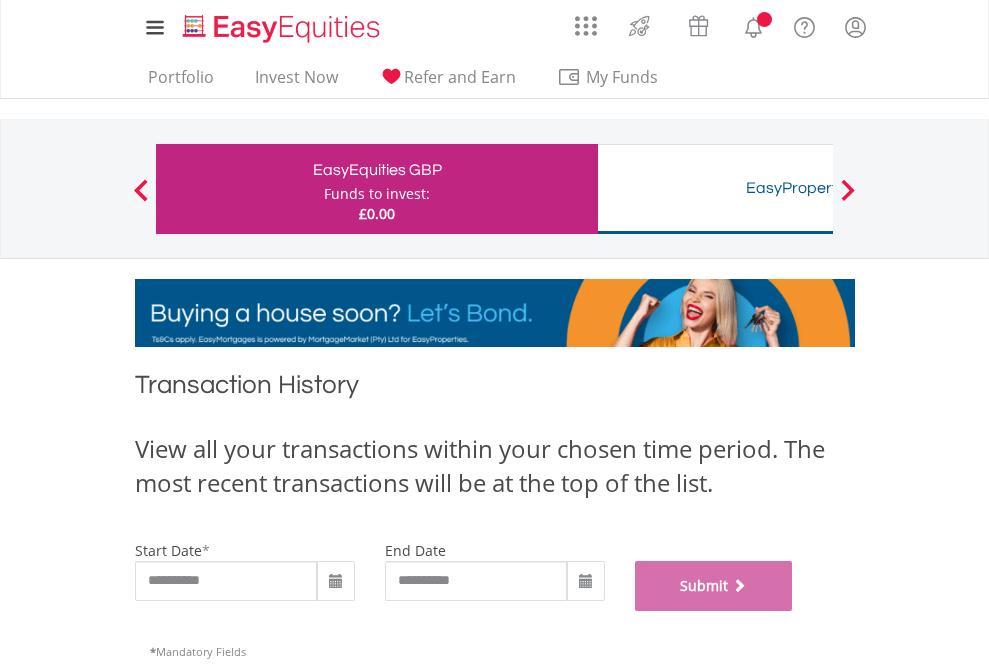 scroll, scrollTop: 811, scrollLeft: 0, axis: vertical 